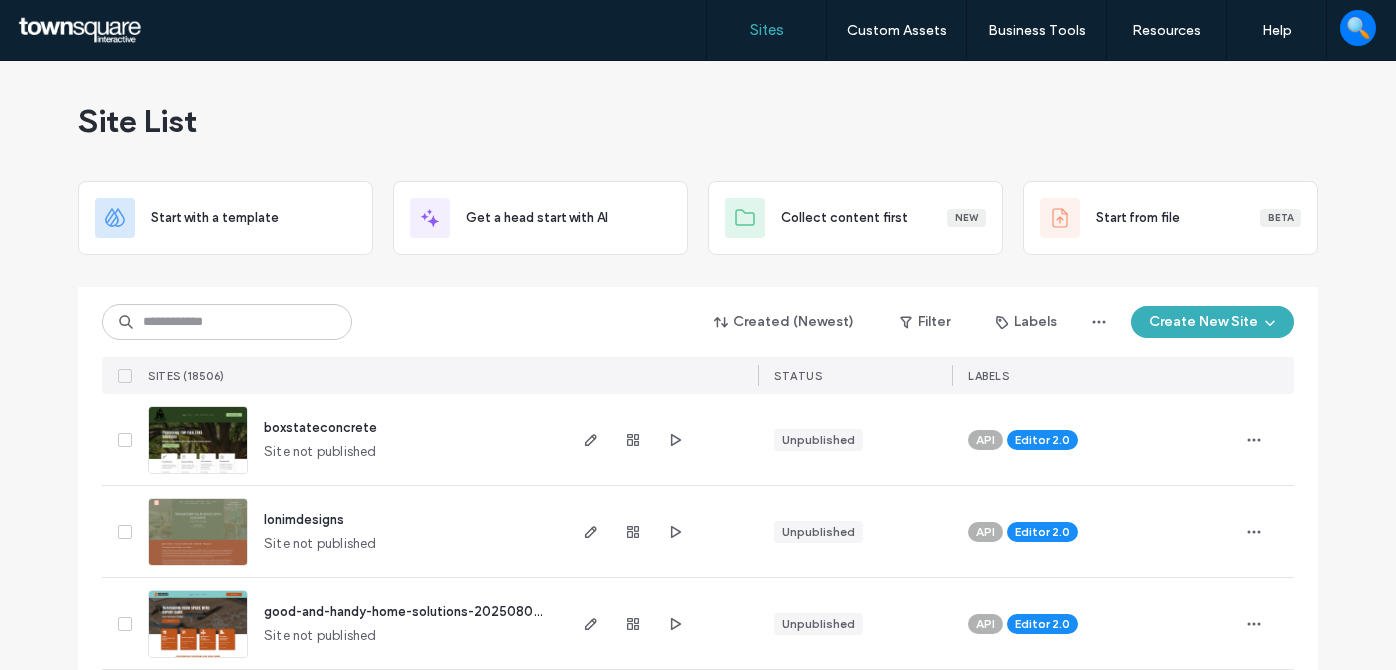 scroll, scrollTop: 0, scrollLeft: 0, axis: both 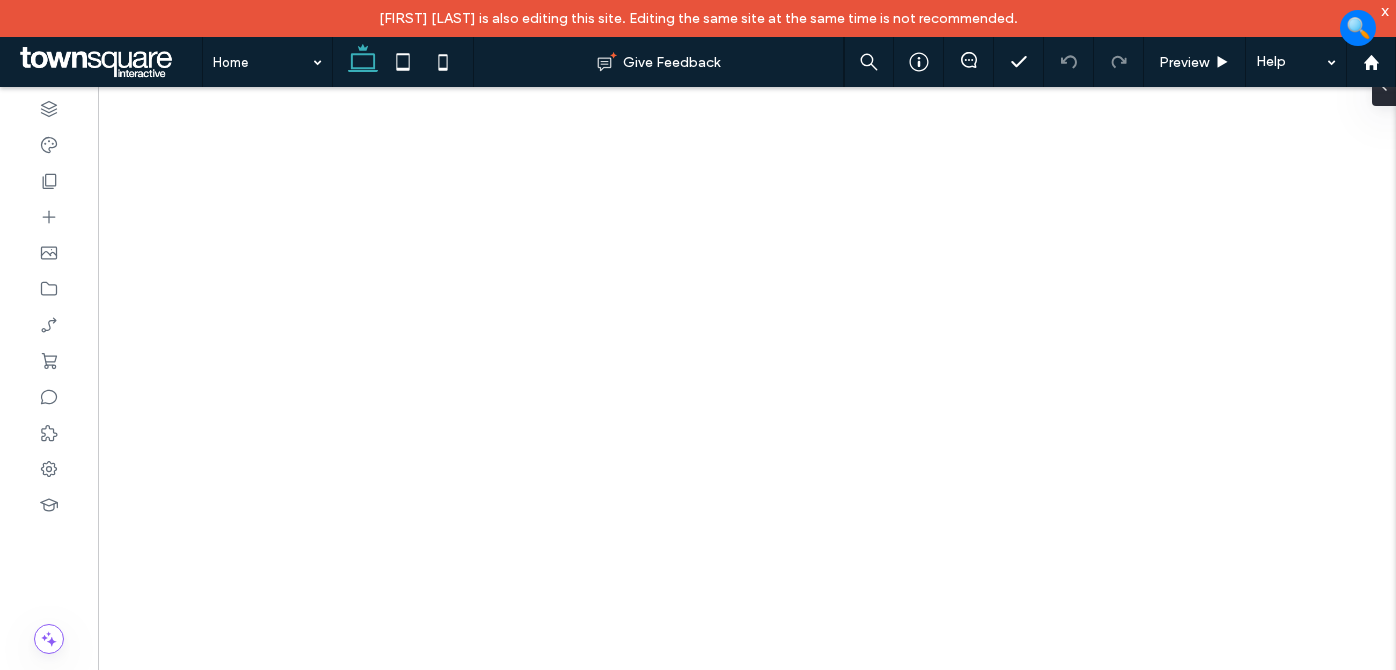 click on "x" at bounding box center [1385, 10] 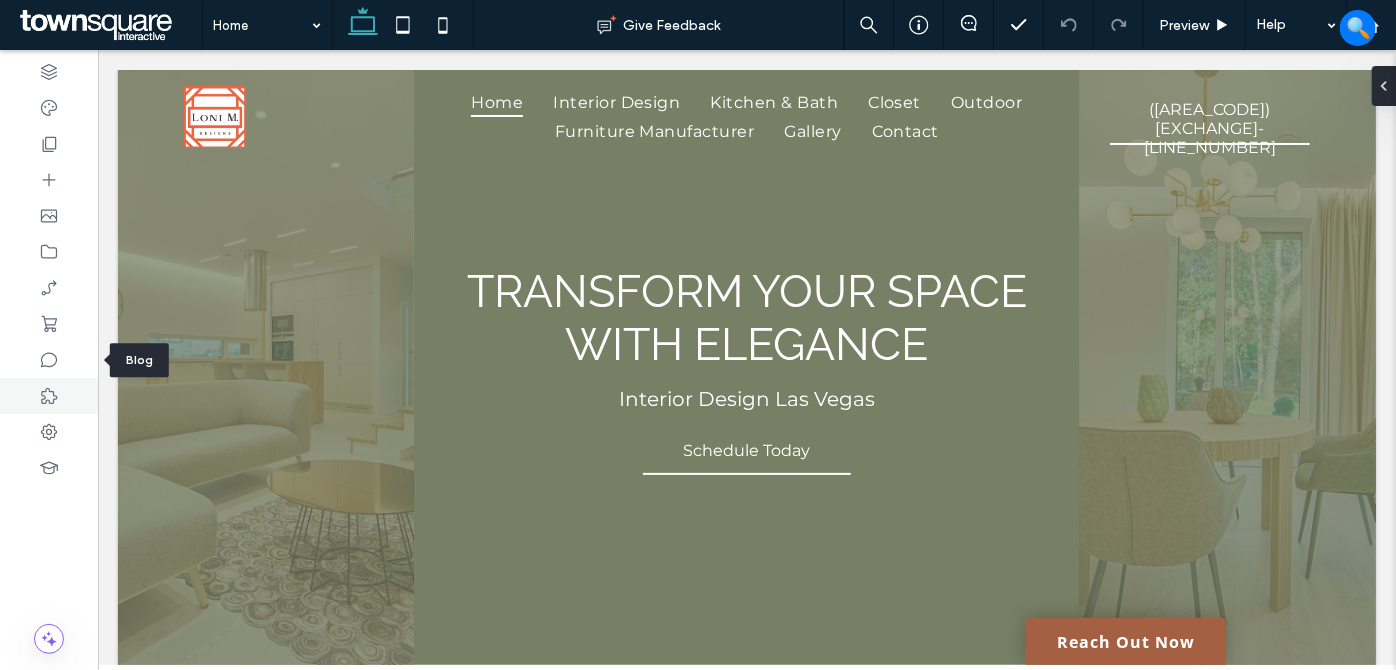 scroll, scrollTop: 0, scrollLeft: 0, axis: both 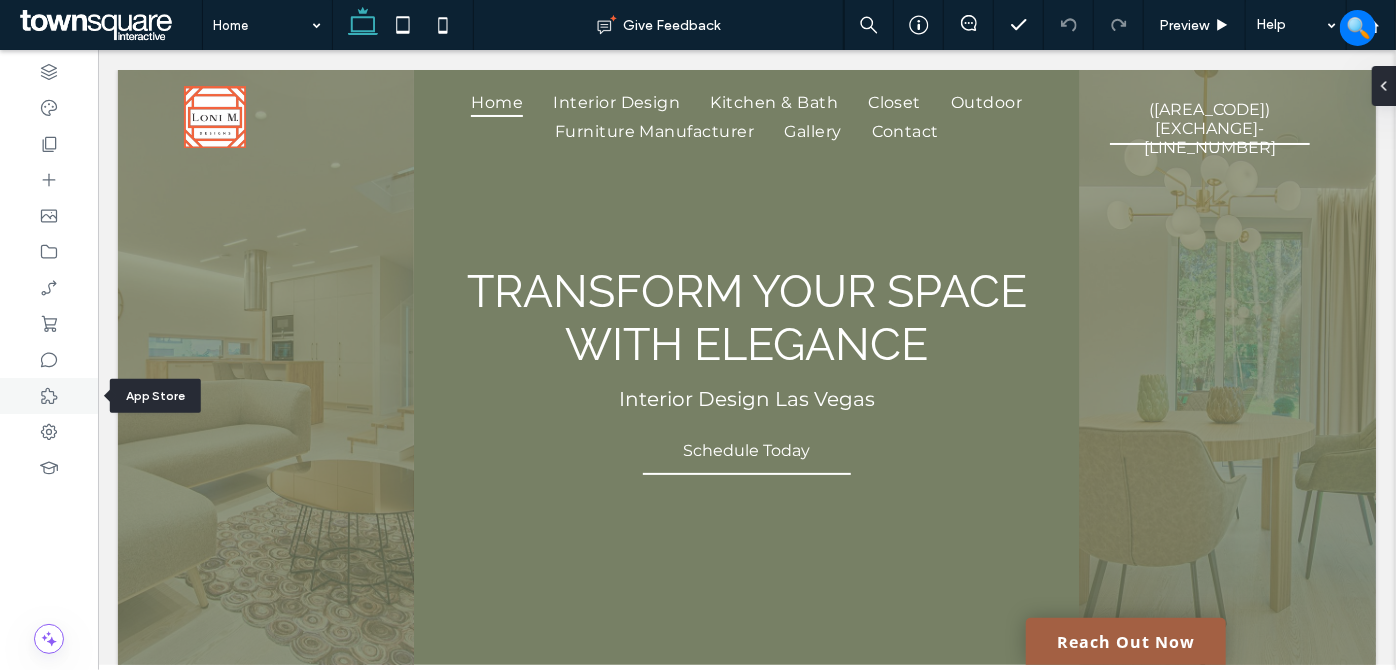 click 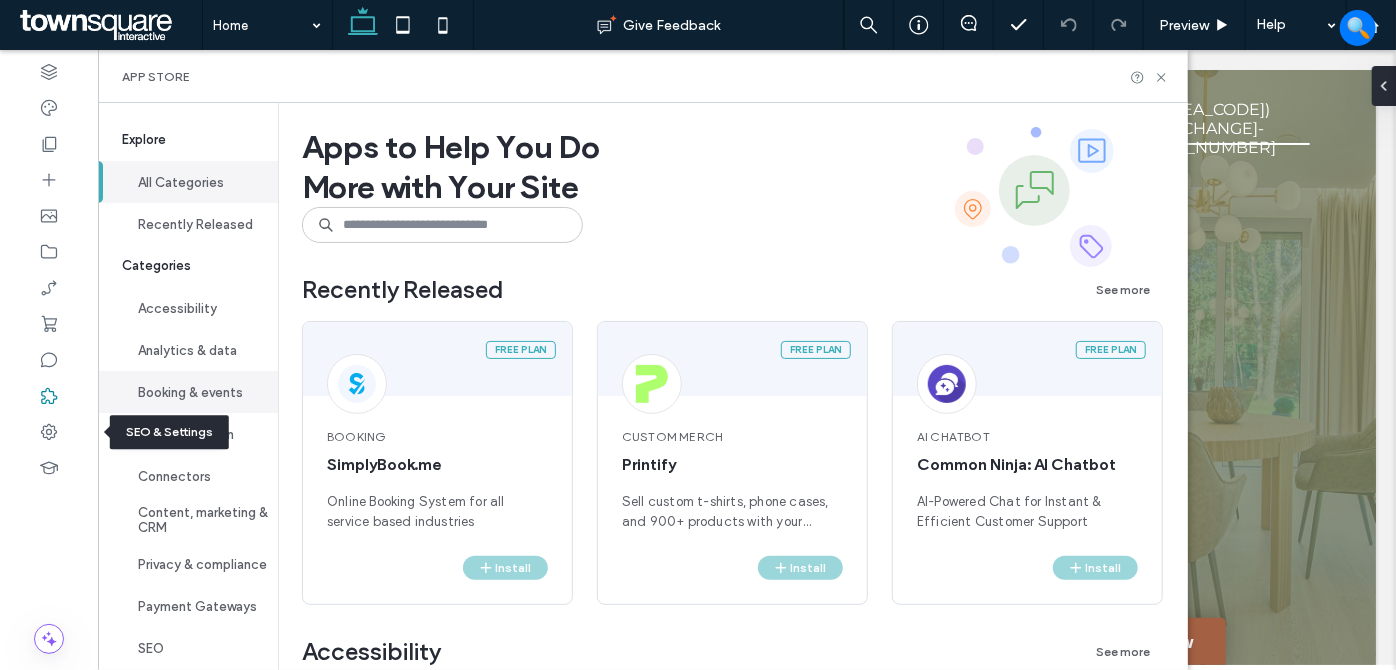 click 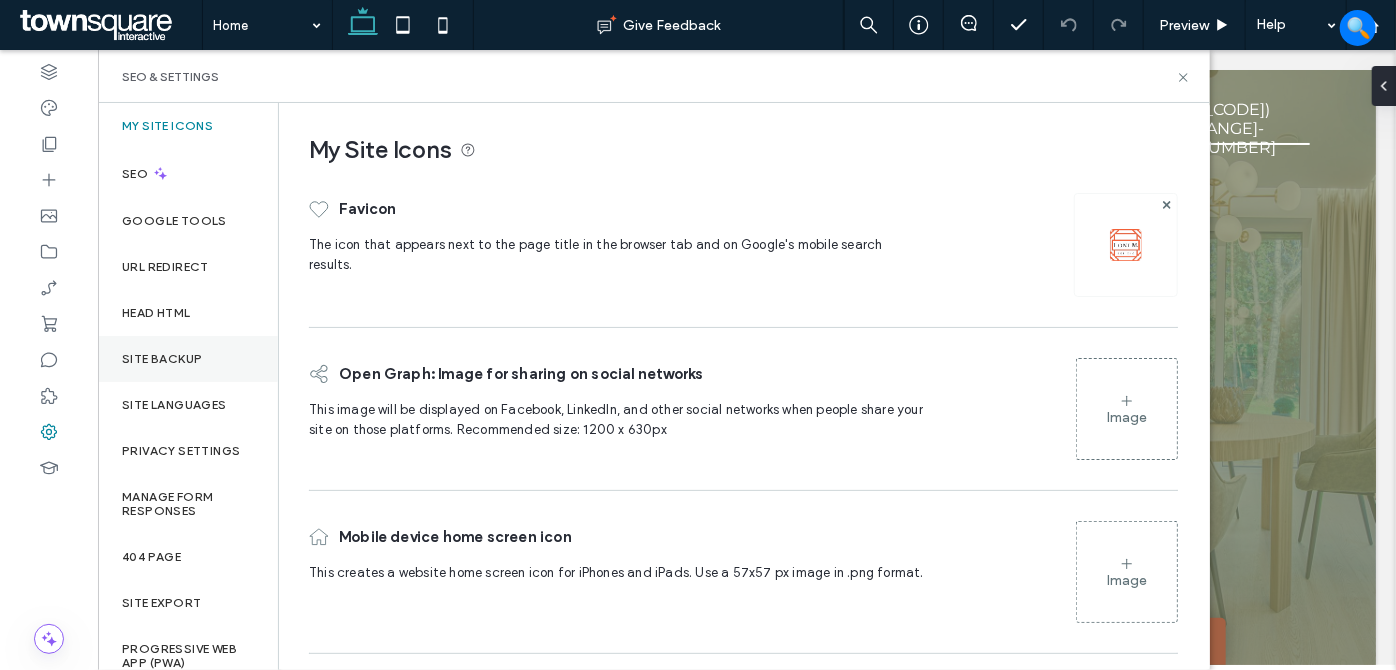 click on "Site Backup" at bounding box center [162, 359] 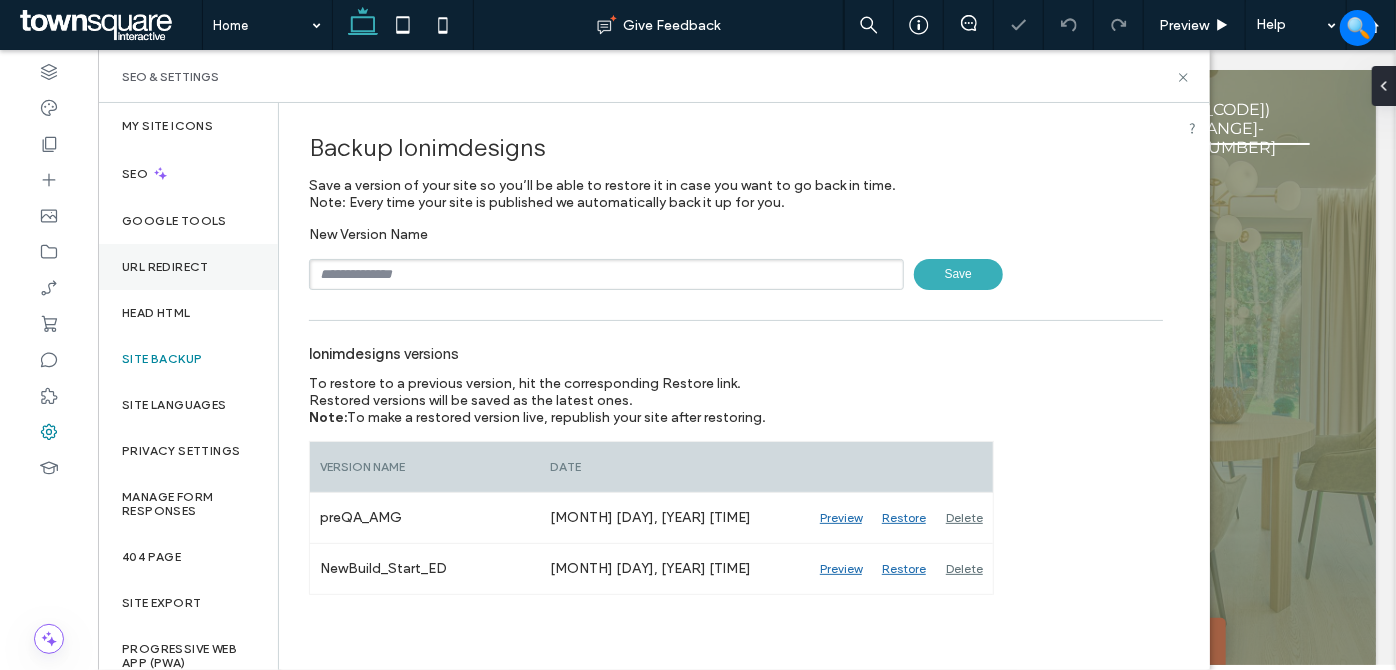 drag, startPoint x: 174, startPoint y: 246, endPoint x: 174, endPoint y: 257, distance: 11 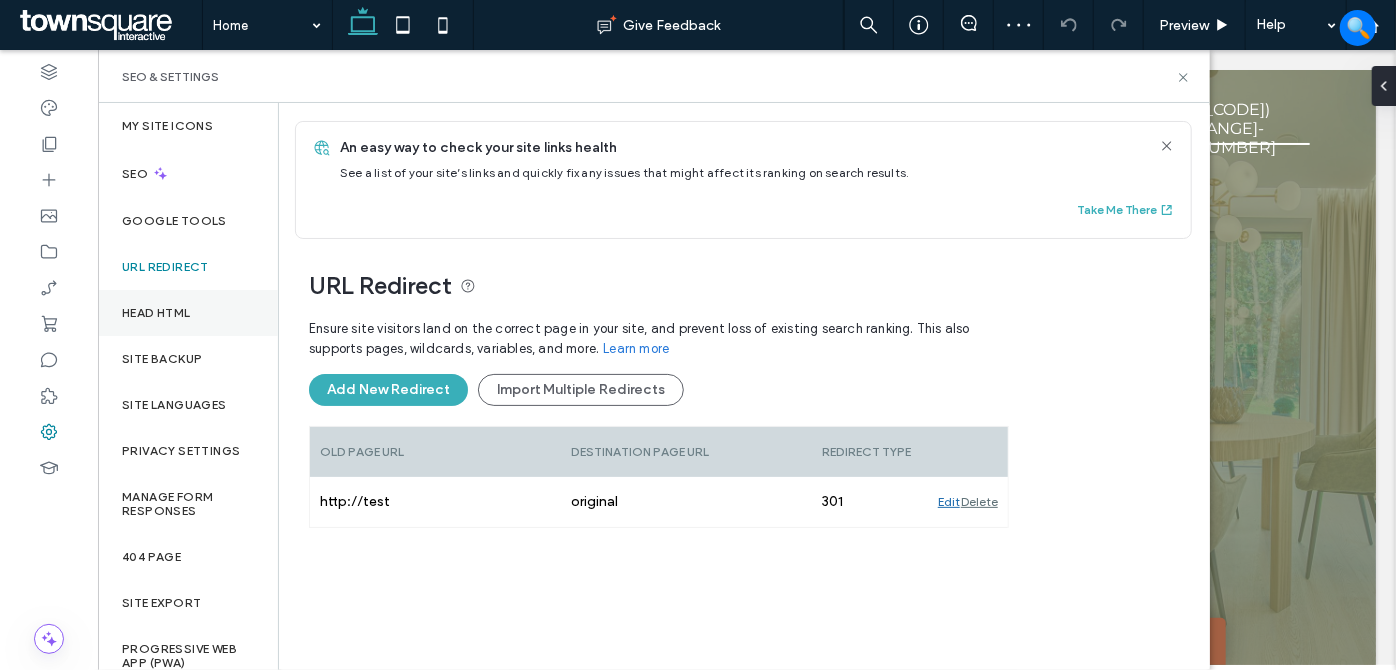 click on "Head HTML" at bounding box center (188, 313) 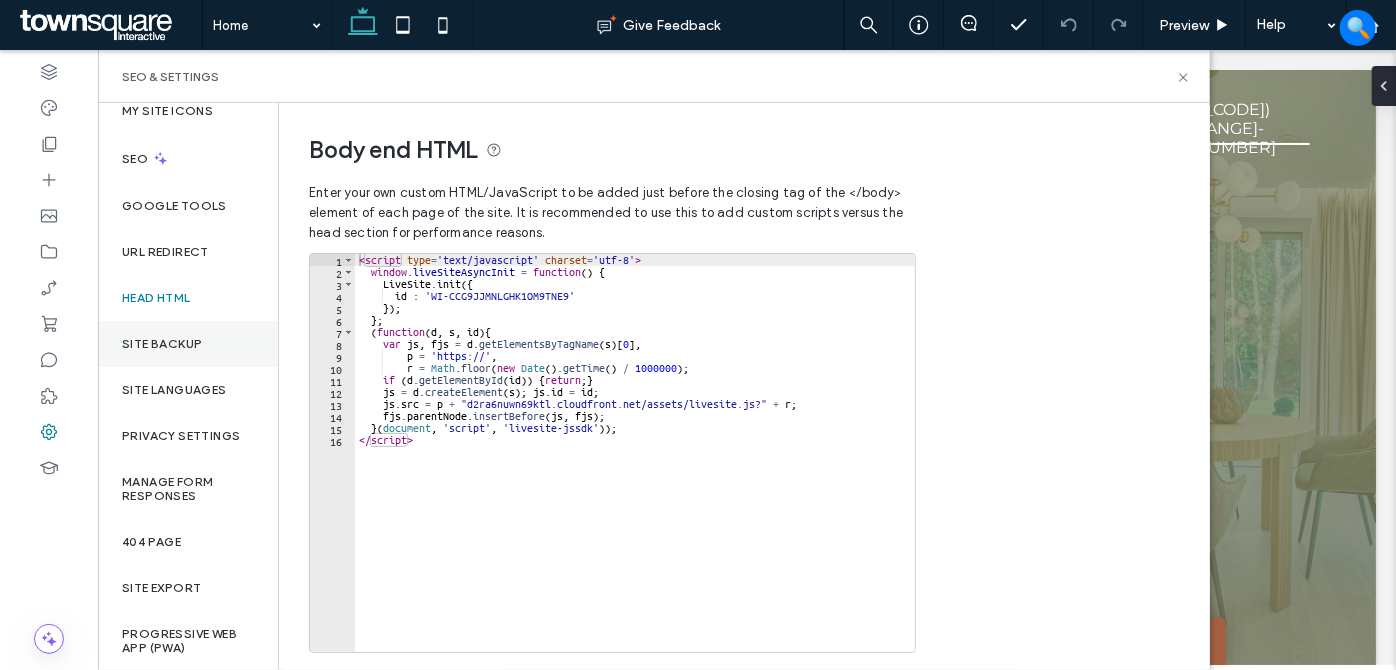 scroll, scrollTop: 0, scrollLeft: 0, axis: both 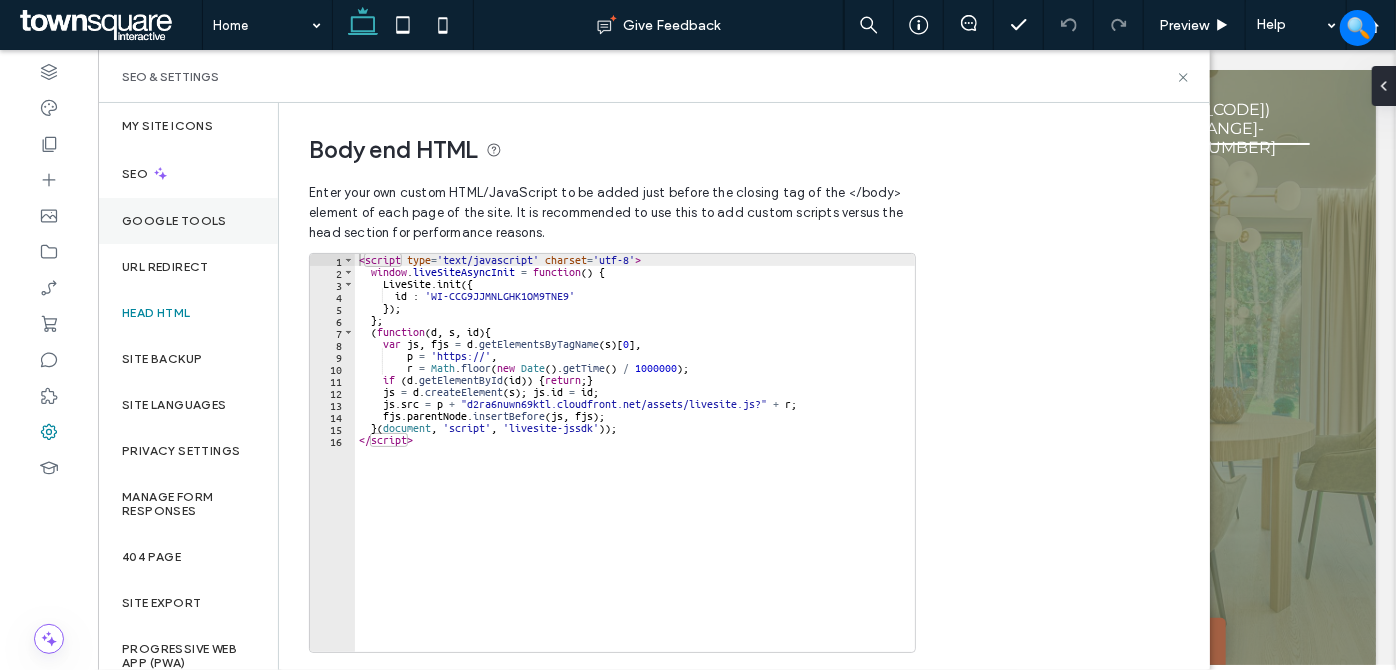 click on "Google Tools" at bounding box center [188, 221] 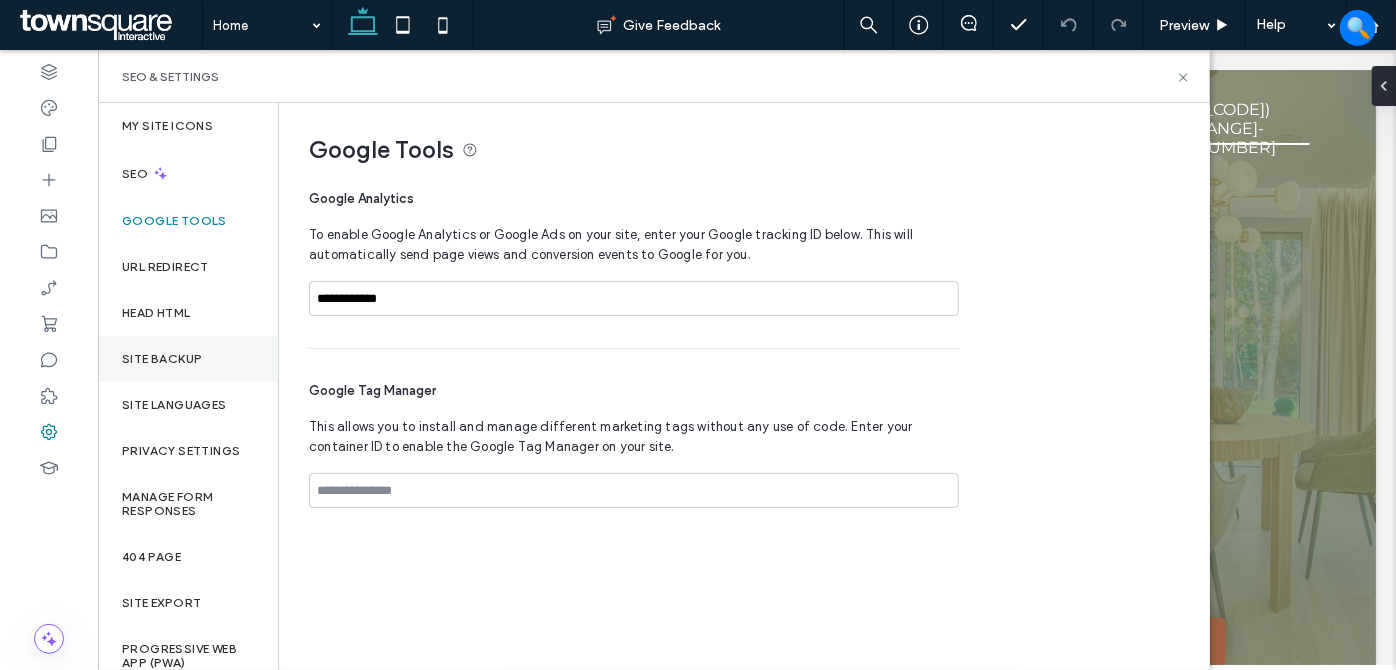 click on "Site Backup" at bounding box center [162, 359] 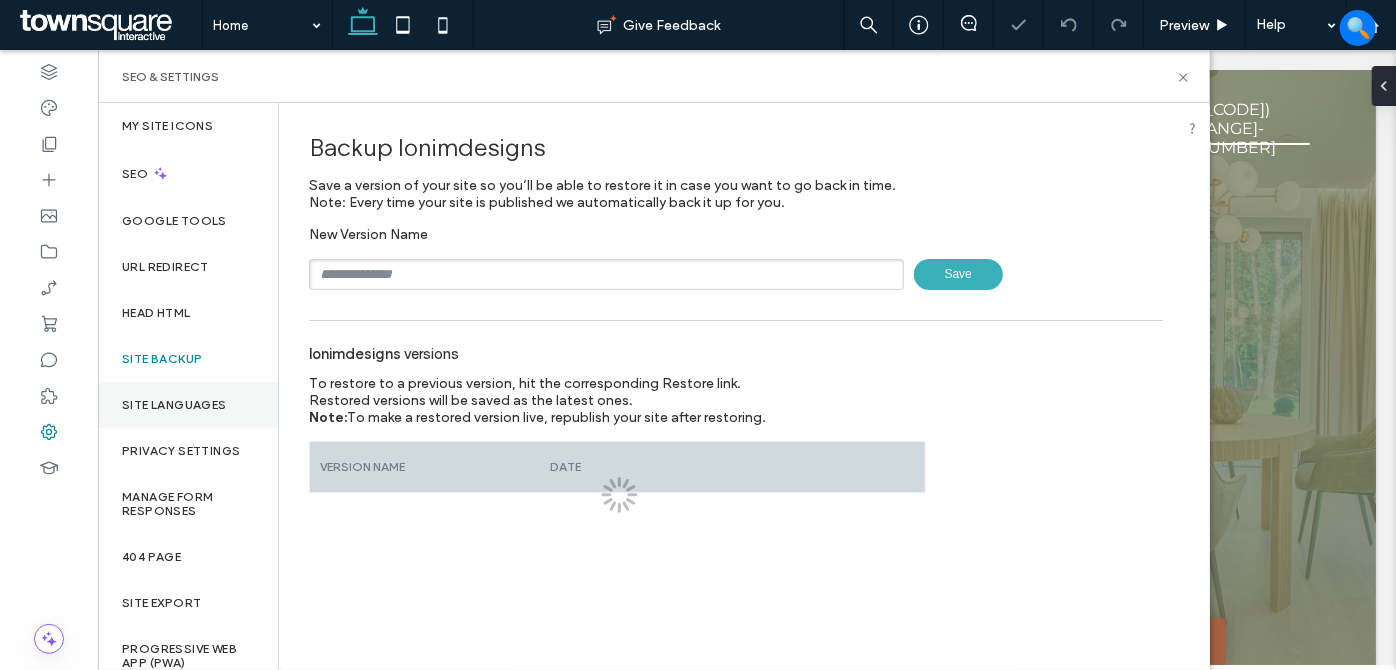 click on "Site Languages" at bounding box center (174, 405) 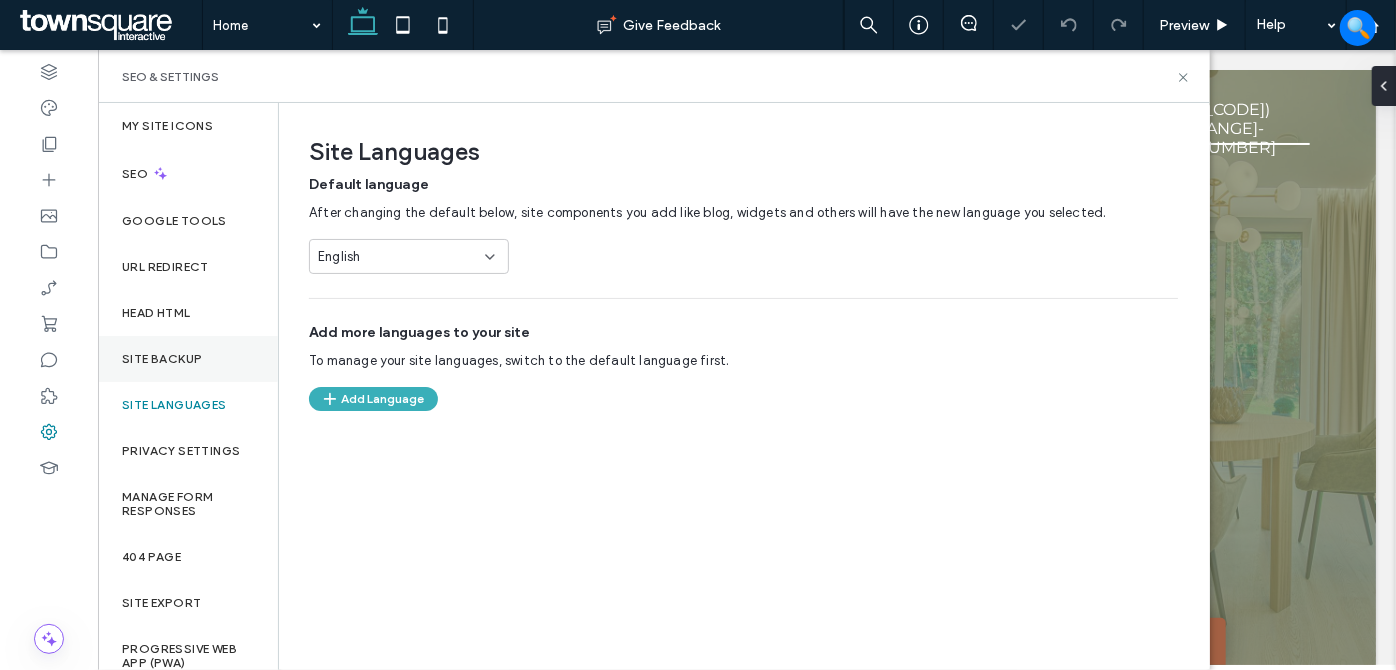 click on "Site Backup" at bounding box center (162, 359) 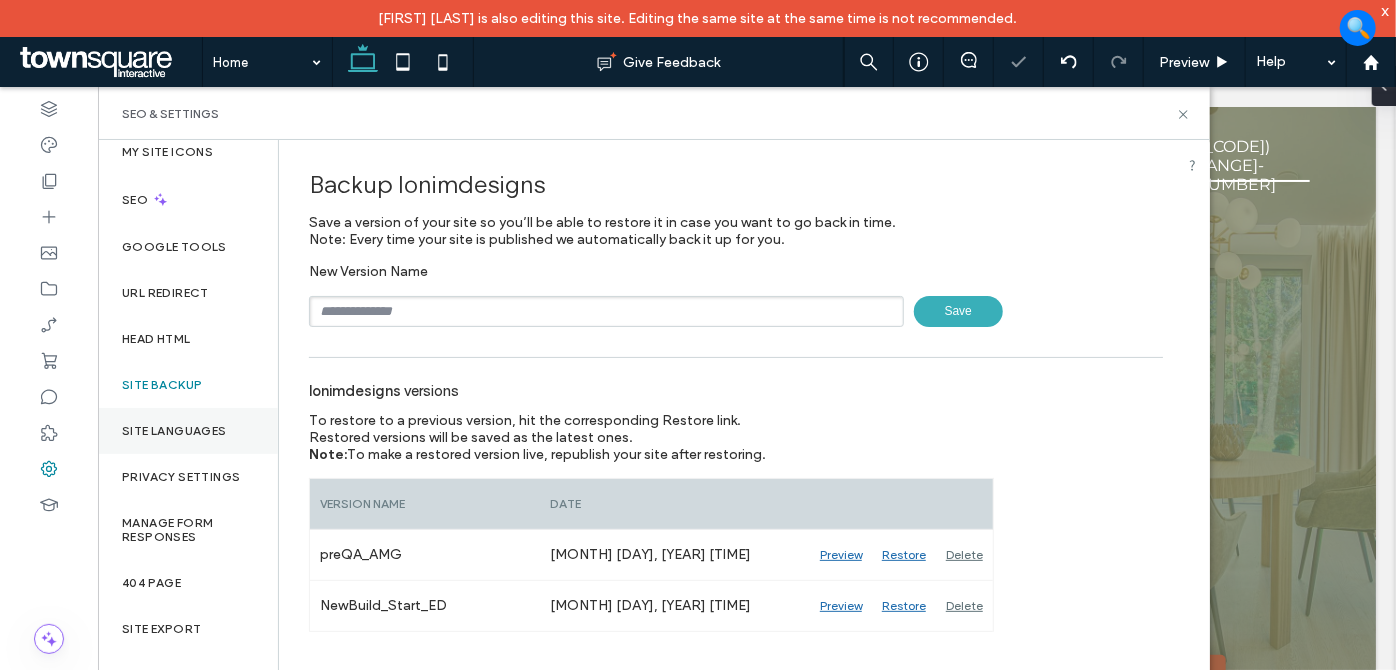 scroll, scrollTop: 15, scrollLeft: 0, axis: vertical 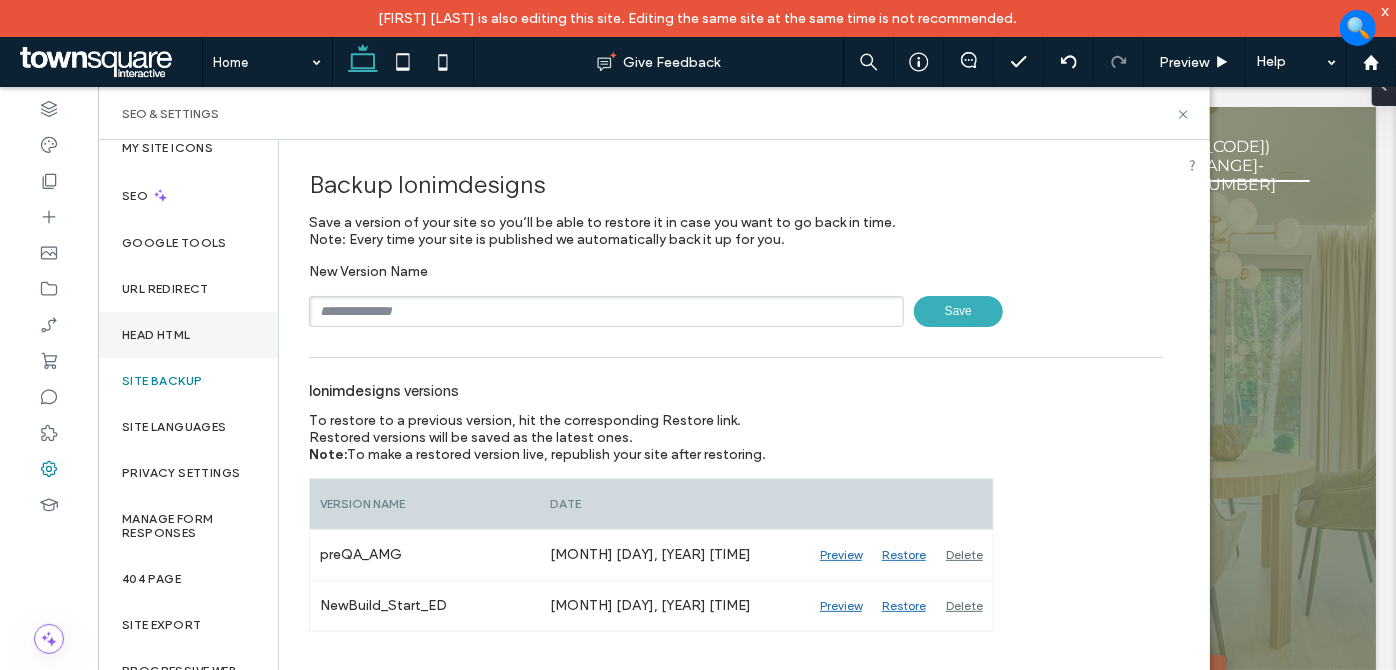 drag, startPoint x: 173, startPoint y: 335, endPoint x: 180, endPoint y: 345, distance: 12.206555 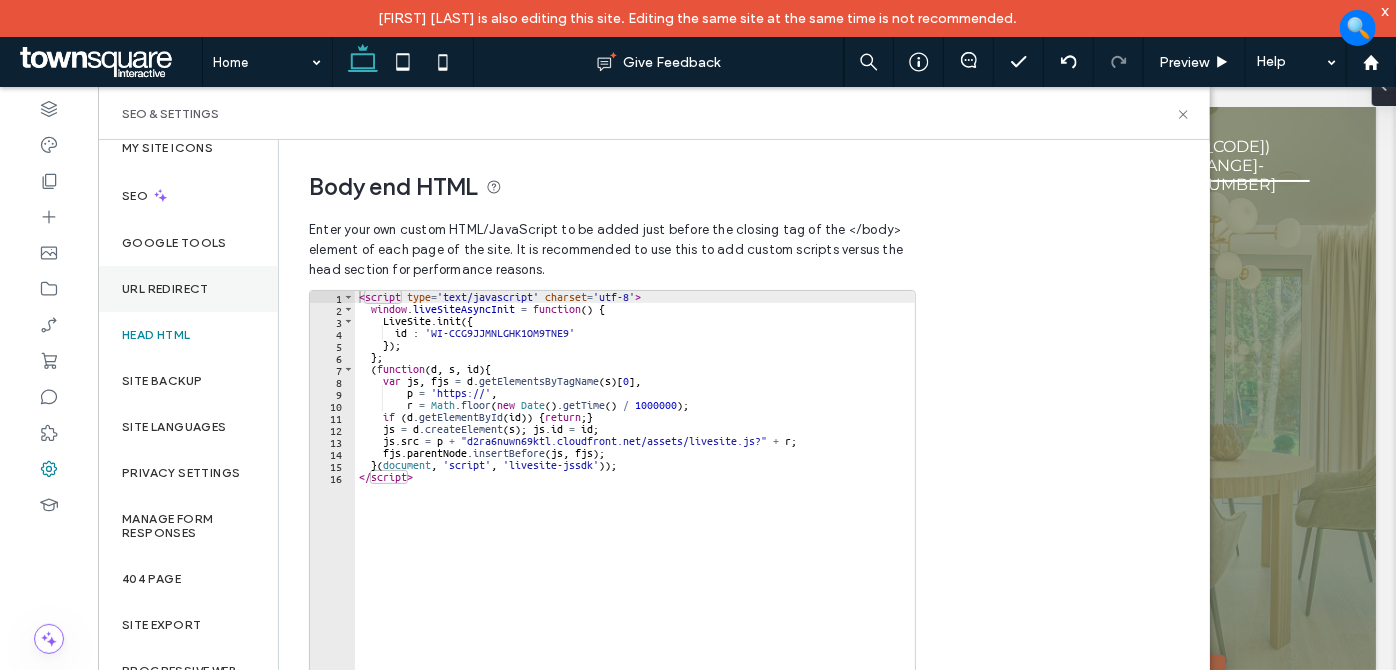 click on "URL Redirect" at bounding box center (165, 289) 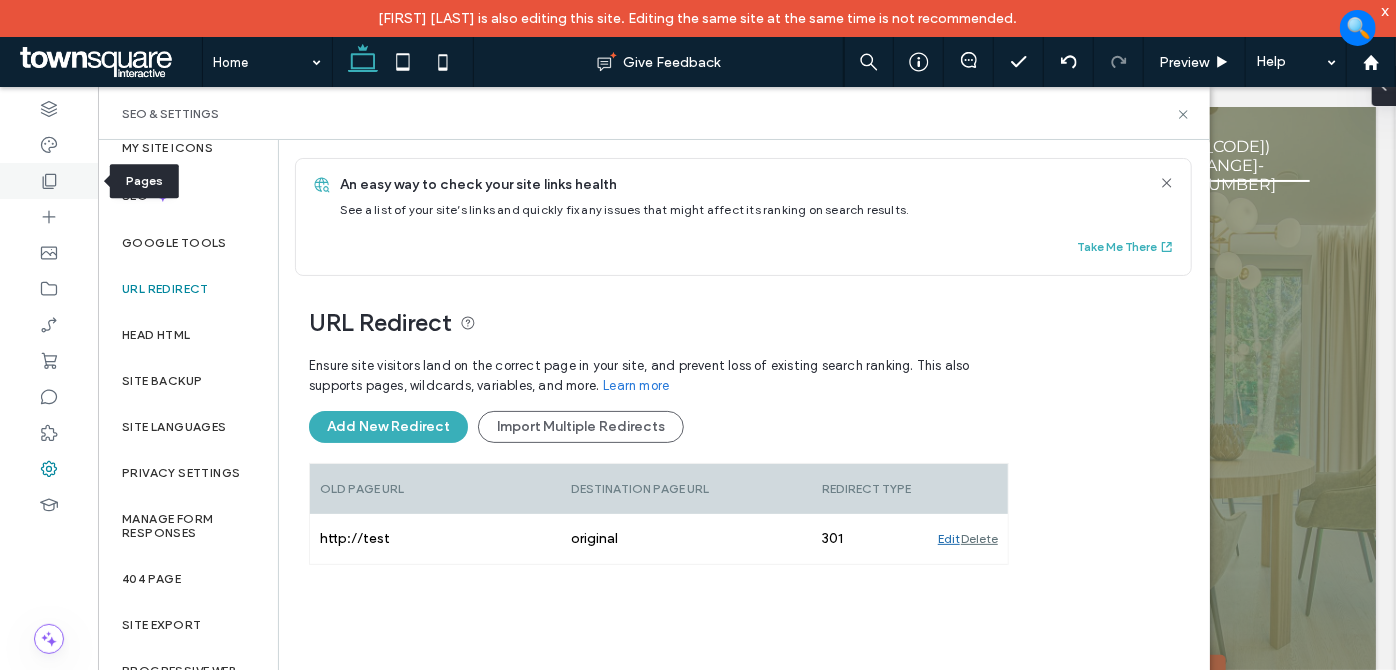 drag, startPoint x: 50, startPoint y: 169, endPoint x: 78, endPoint y: 190, distance: 35 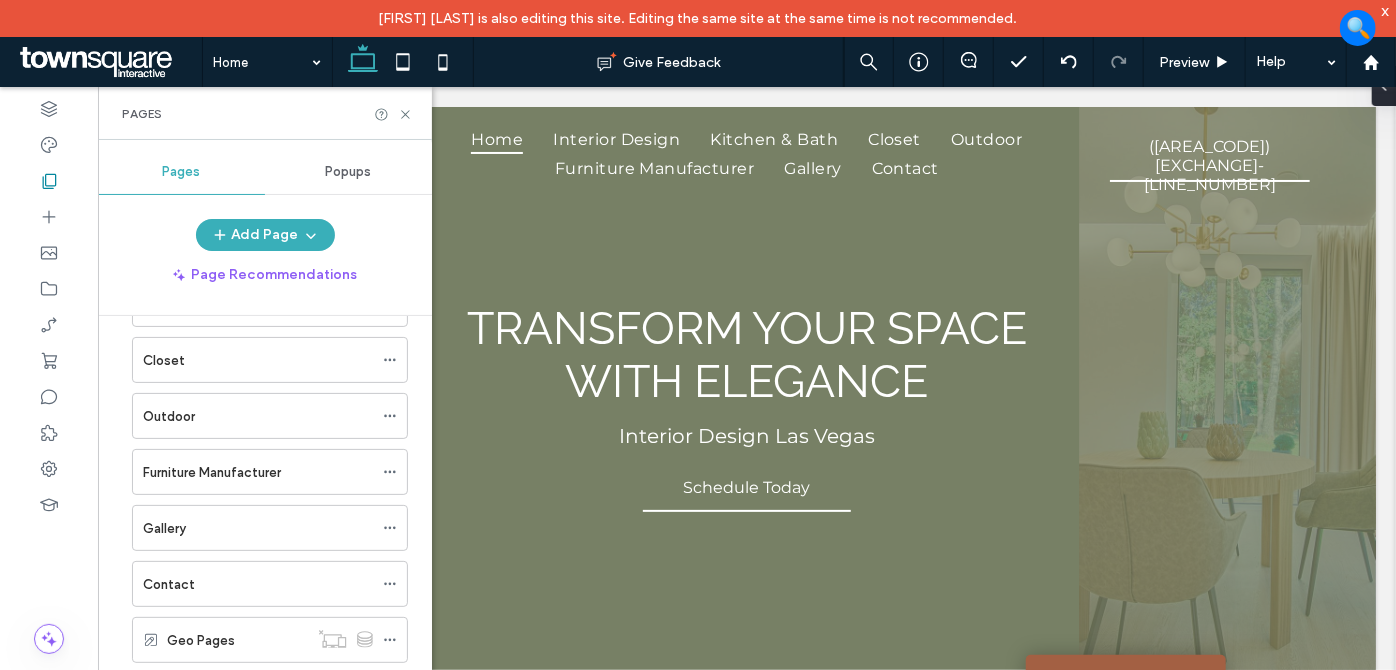scroll, scrollTop: 190, scrollLeft: 0, axis: vertical 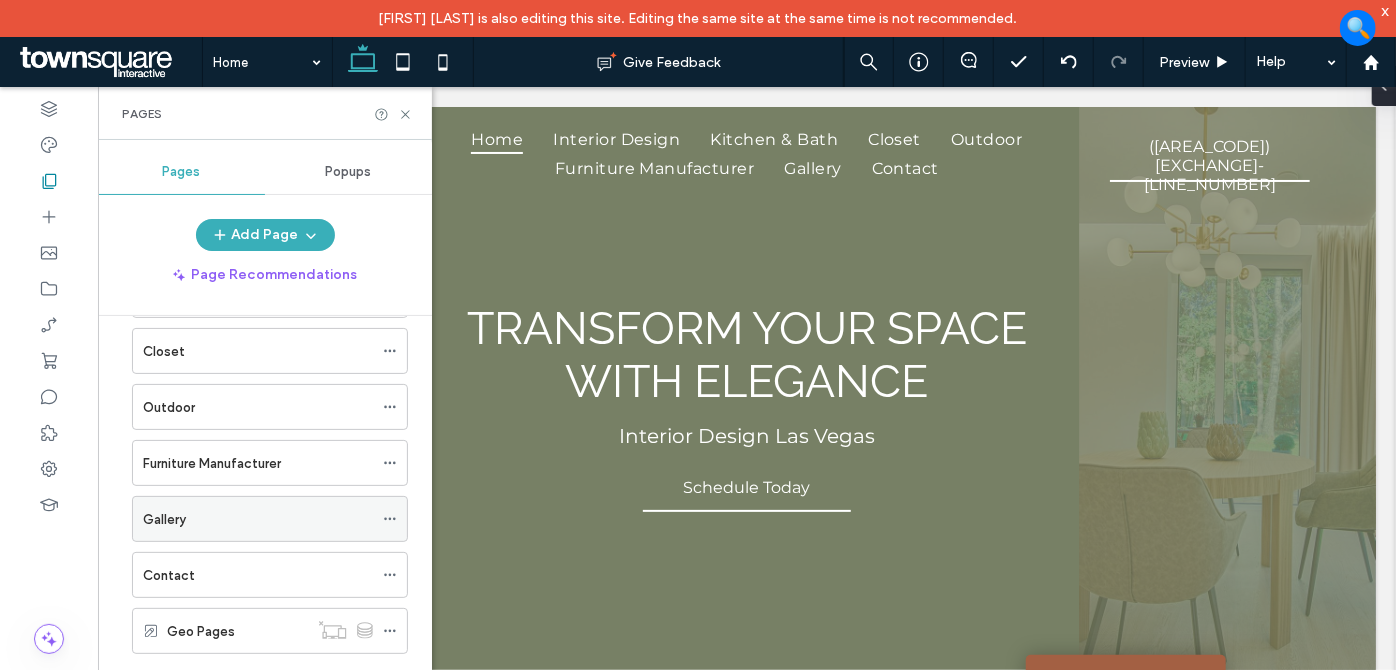 click on "Gallery" at bounding box center (258, 519) 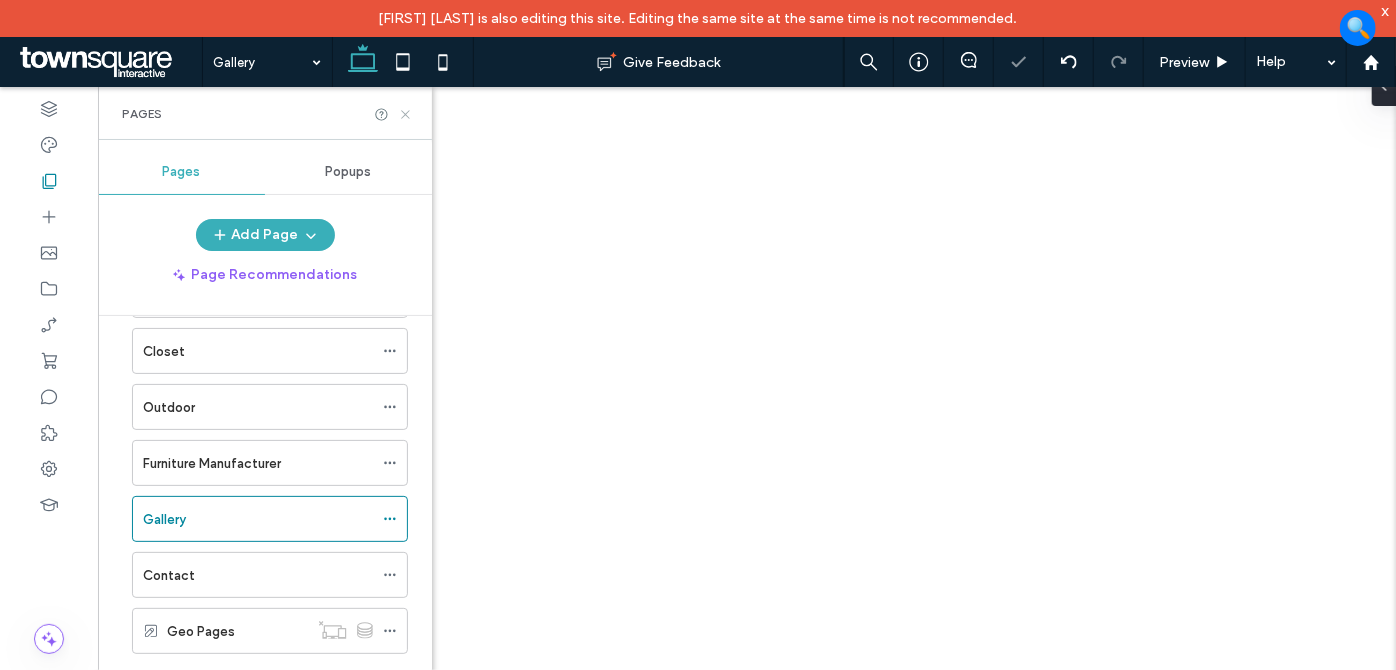 click 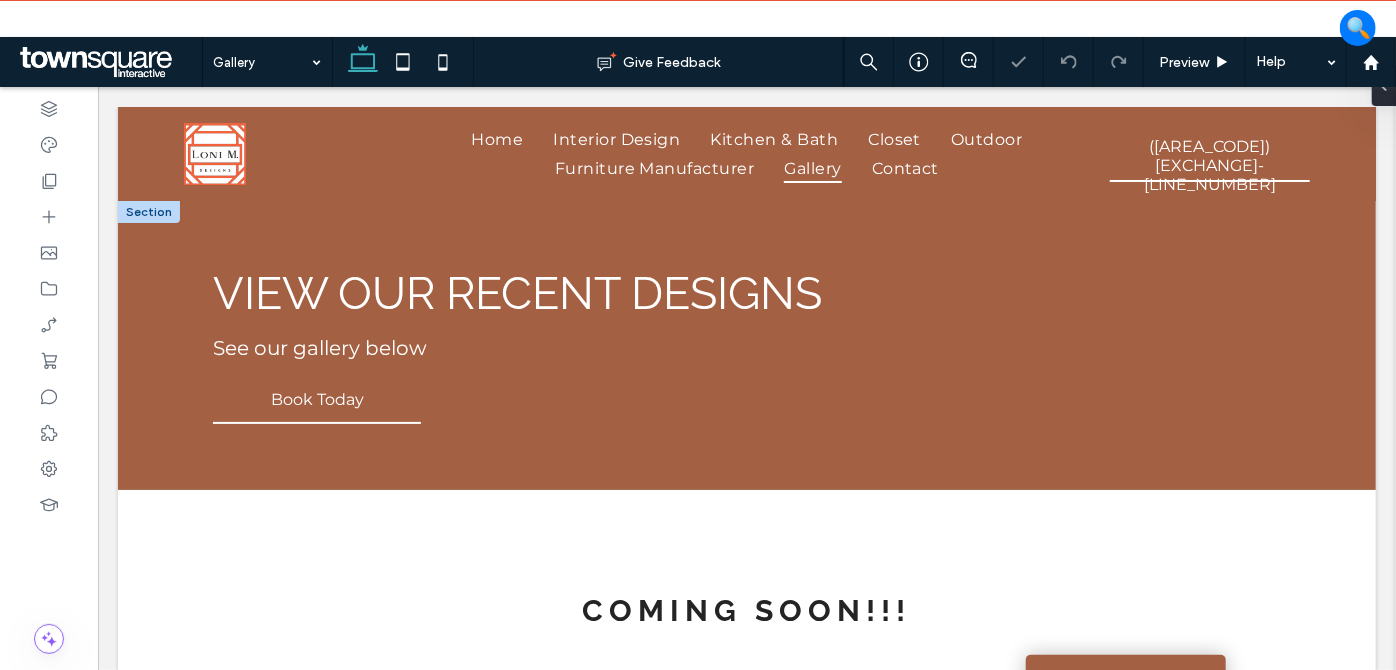 scroll, scrollTop: 0, scrollLeft: 0, axis: both 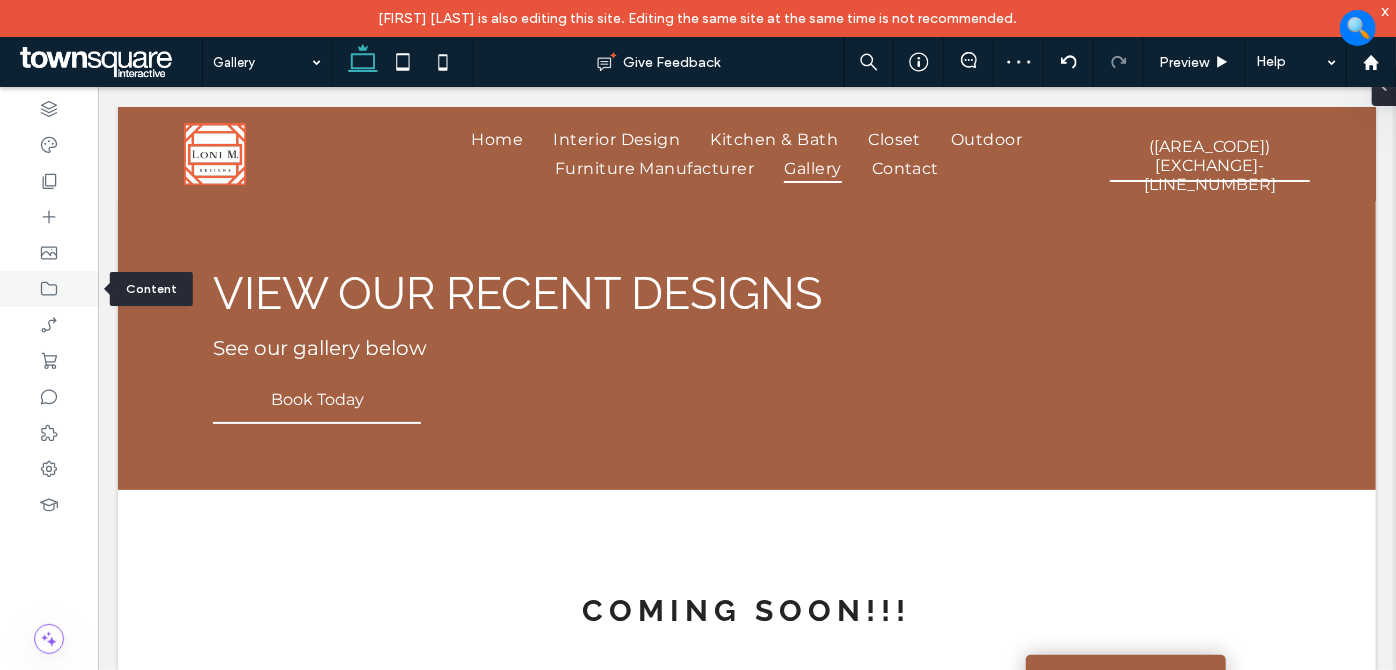 click at bounding box center [49, 289] 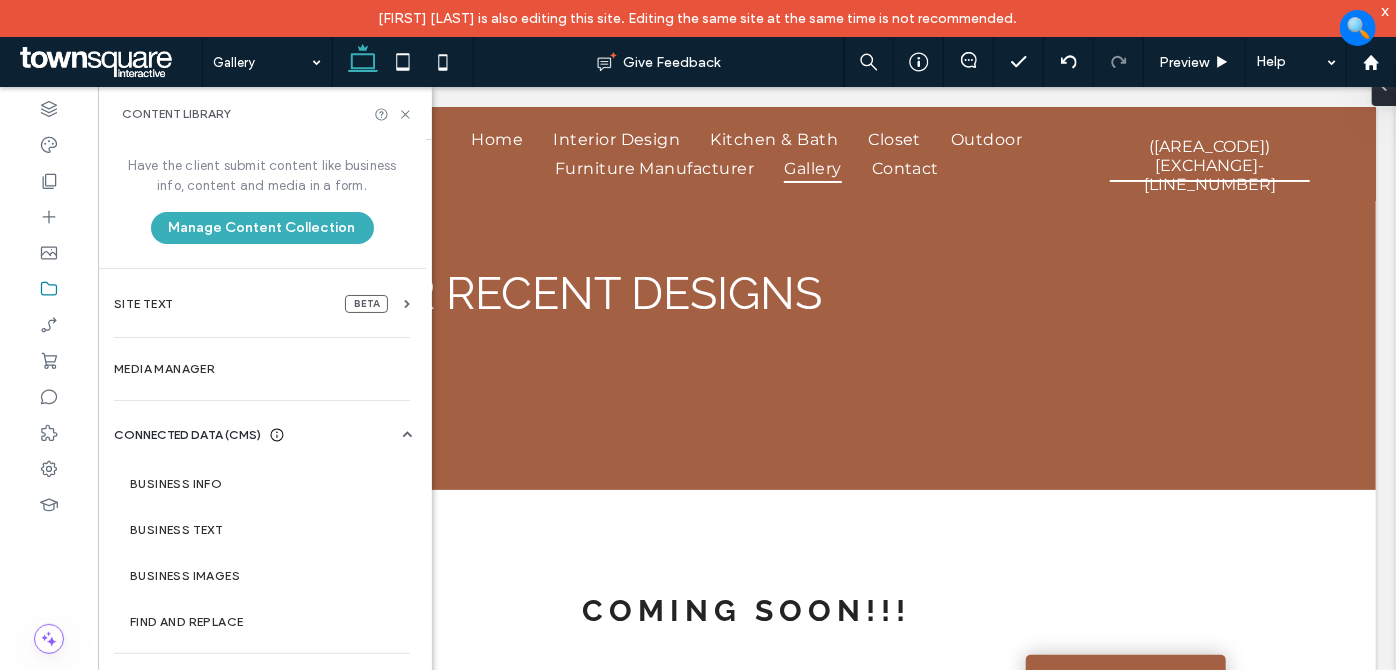 scroll, scrollTop: 10, scrollLeft: 0, axis: vertical 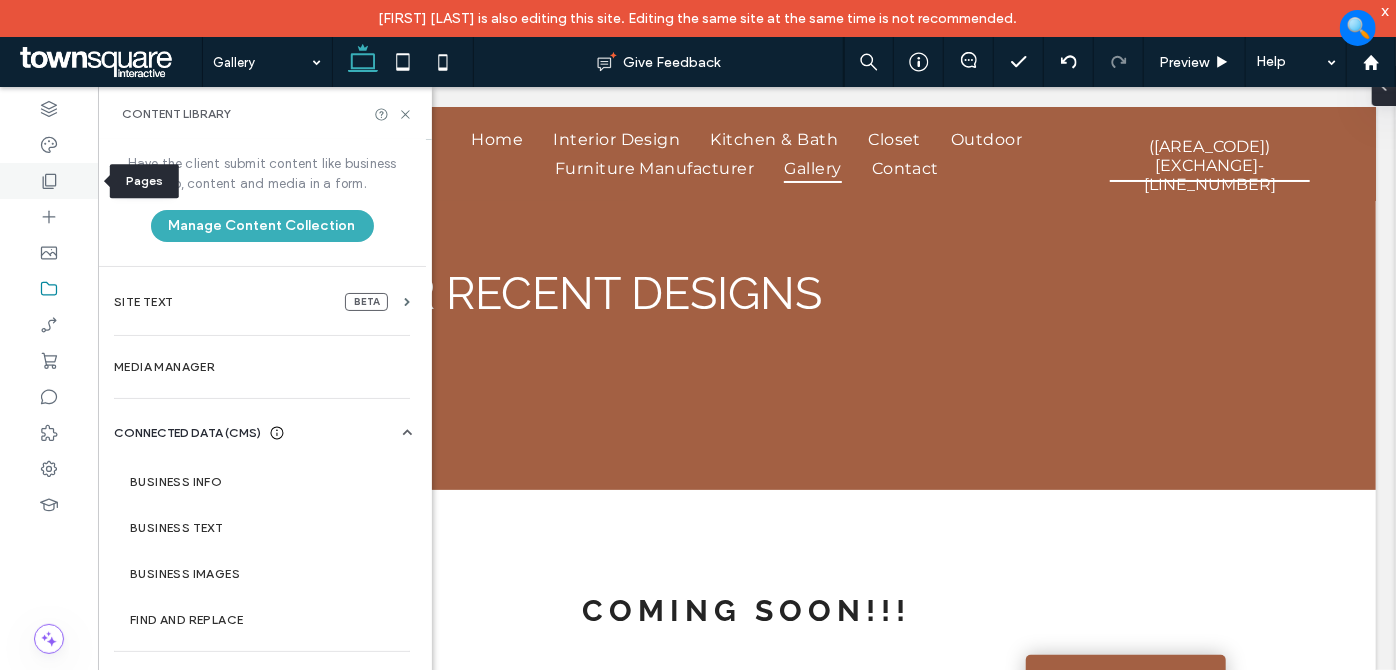 click at bounding box center (49, 181) 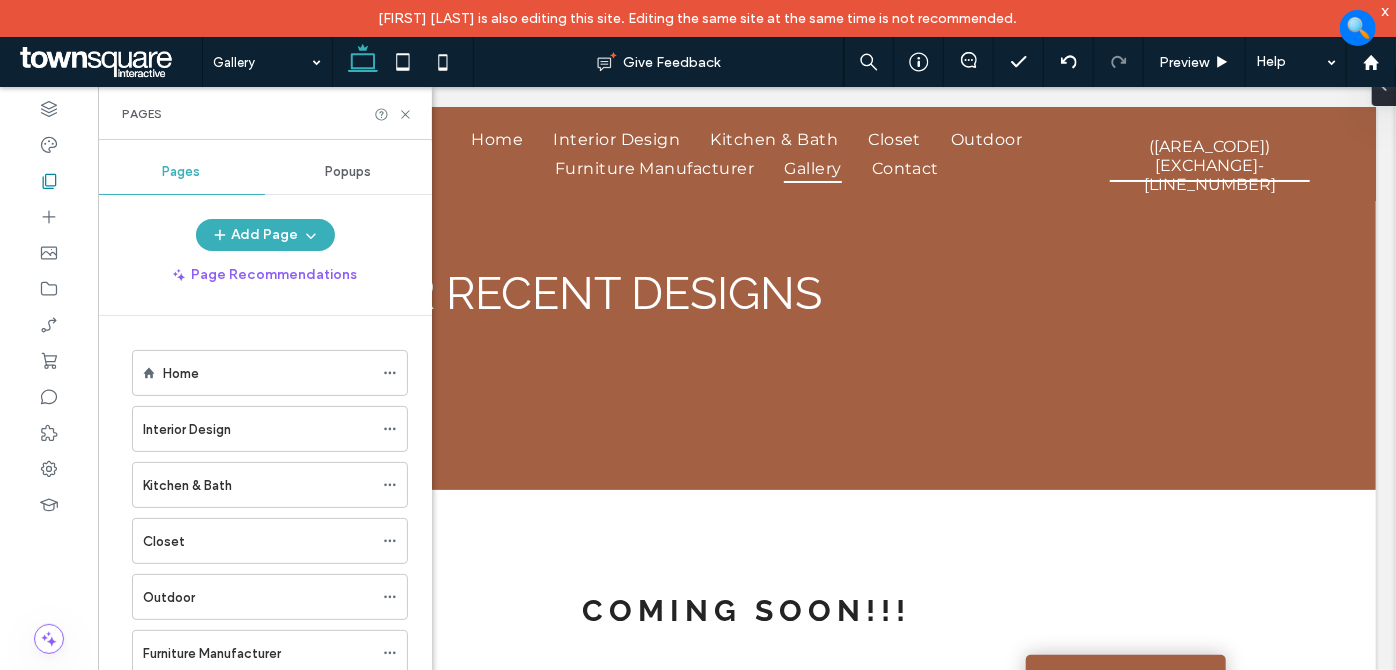 scroll, scrollTop: 190, scrollLeft: 0, axis: vertical 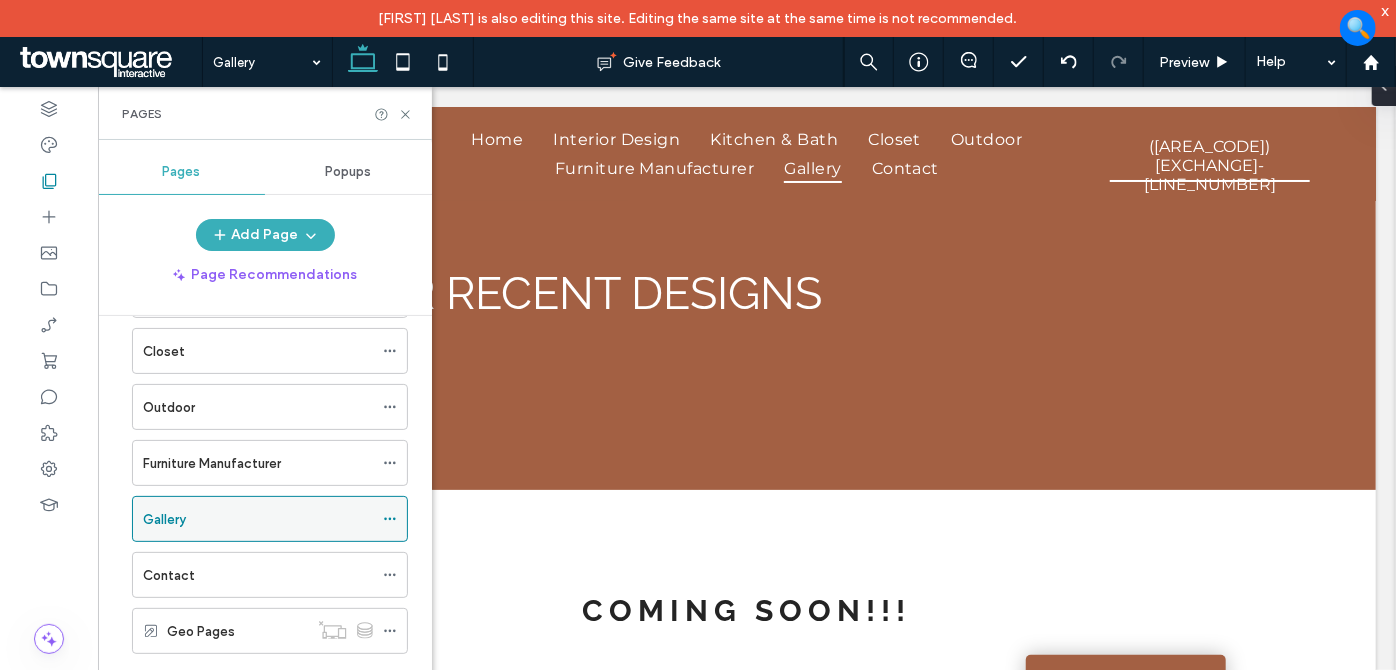 click 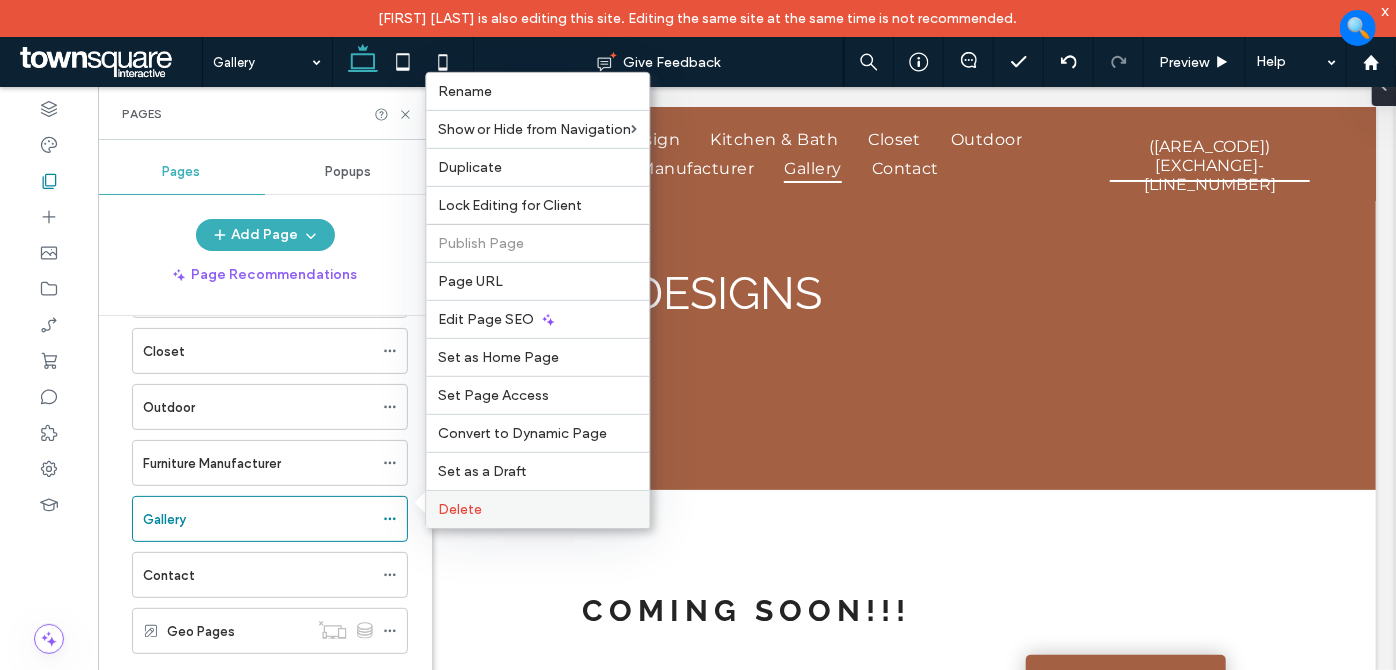 click on "Delete" at bounding box center [460, 509] 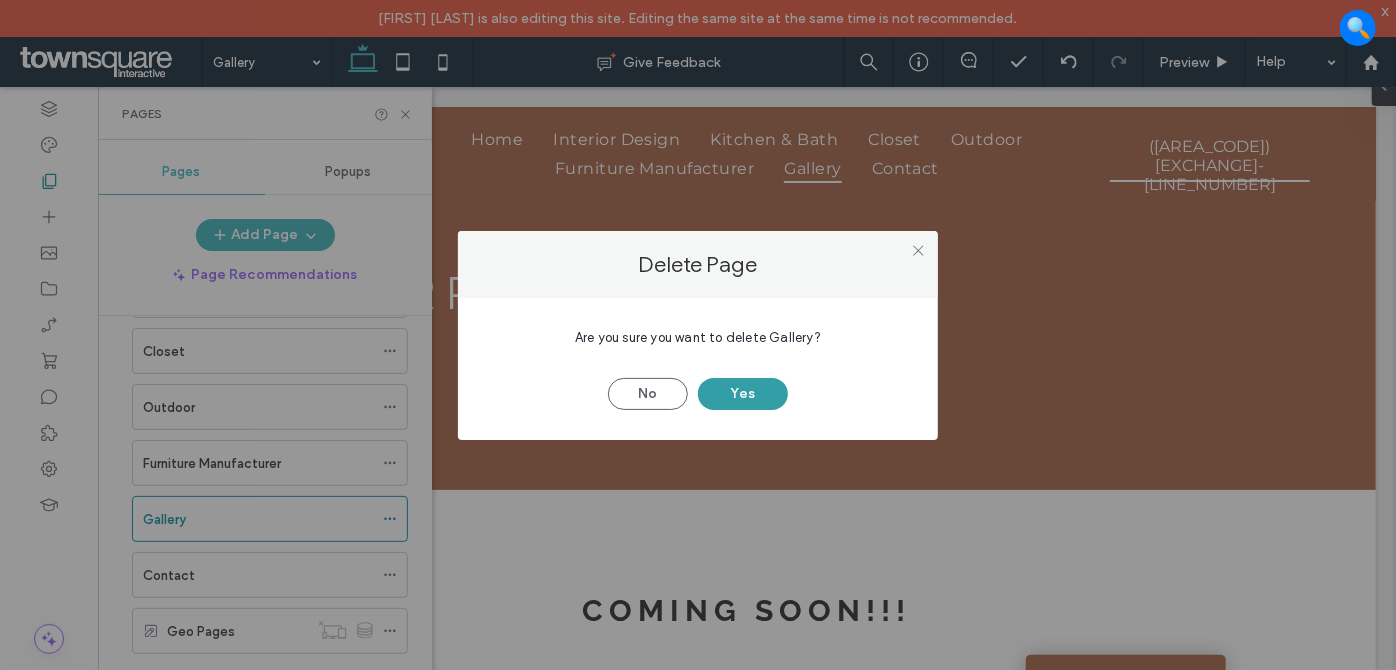 click on "Yes" at bounding box center [743, 394] 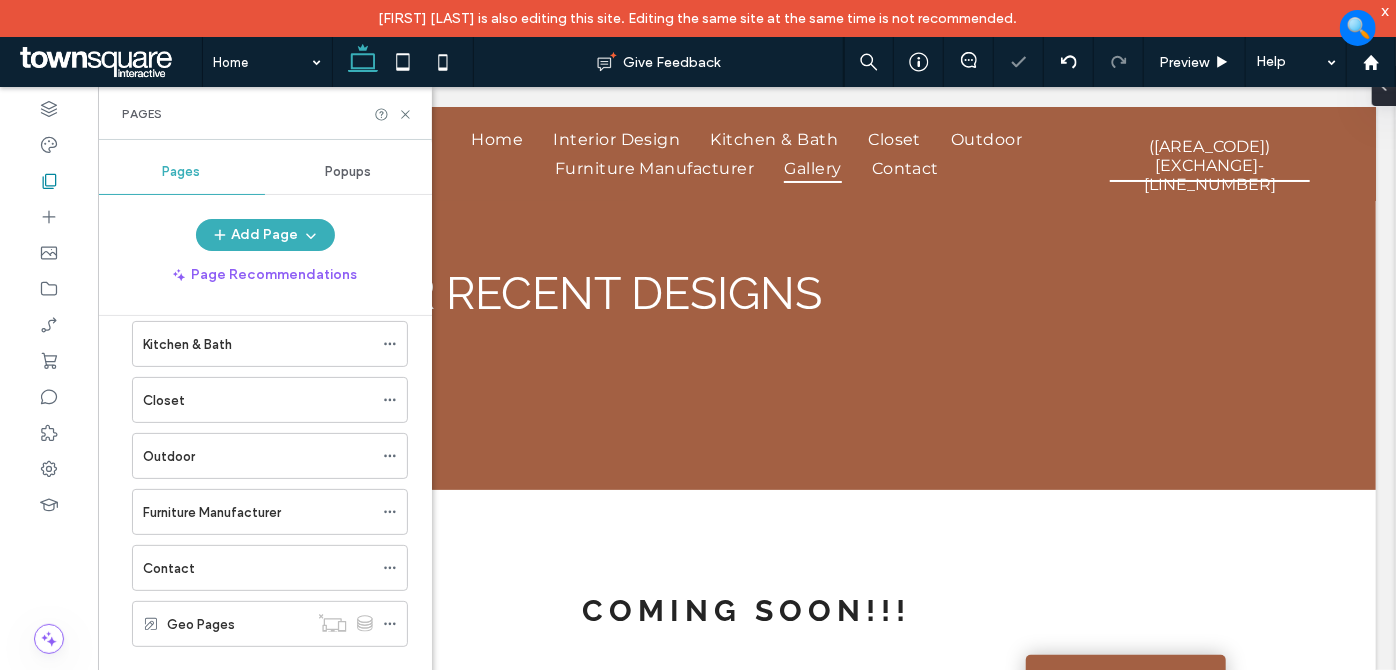 scroll, scrollTop: 135, scrollLeft: 0, axis: vertical 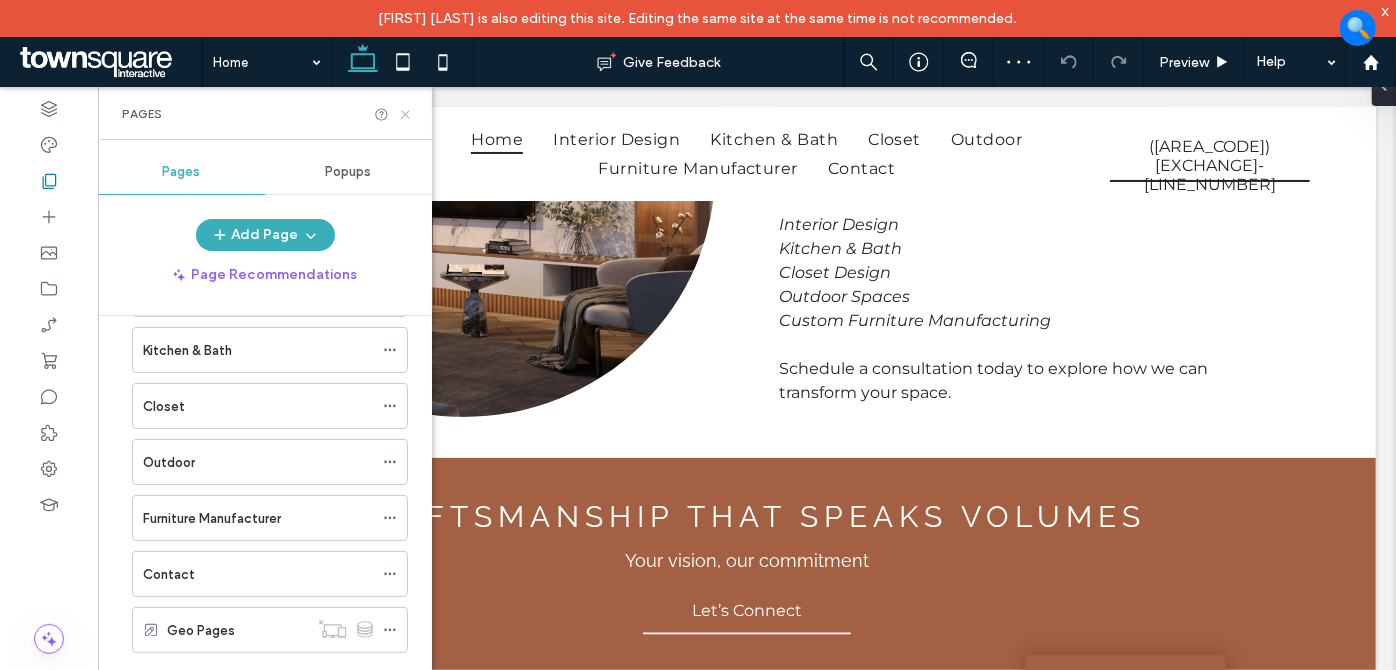 click 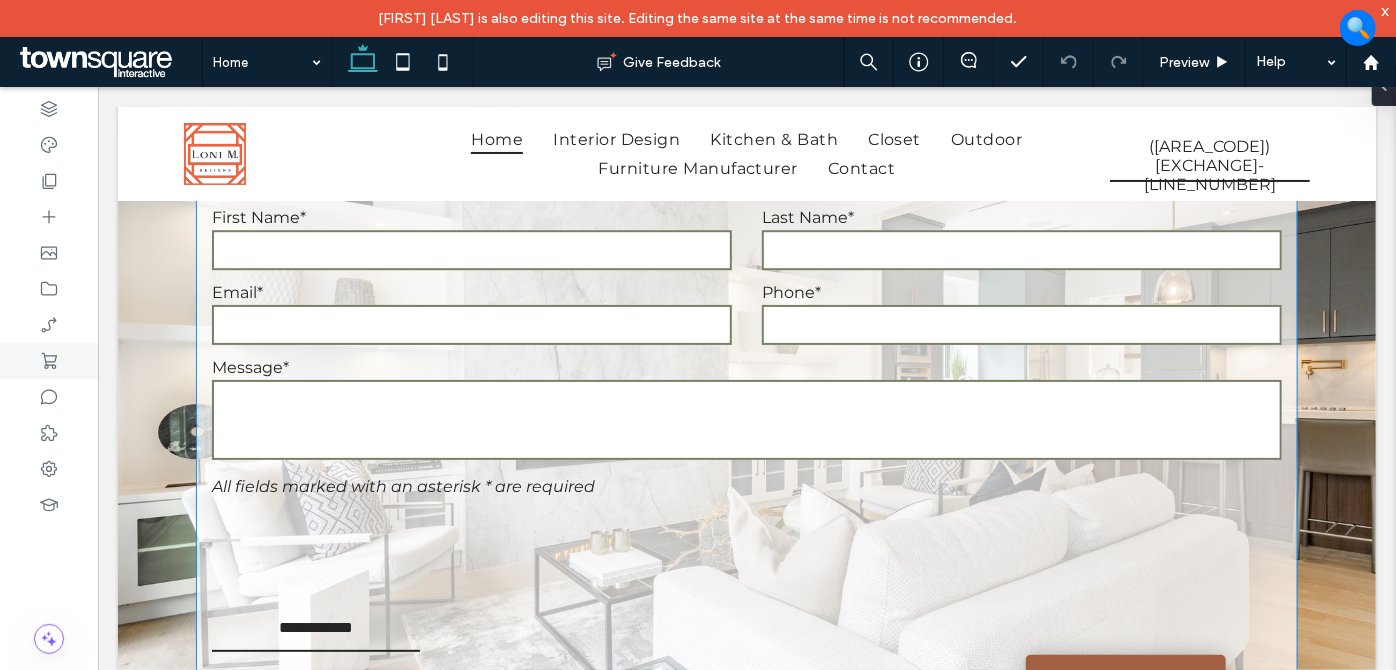 scroll, scrollTop: 3181, scrollLeft: 0, axis: vertical 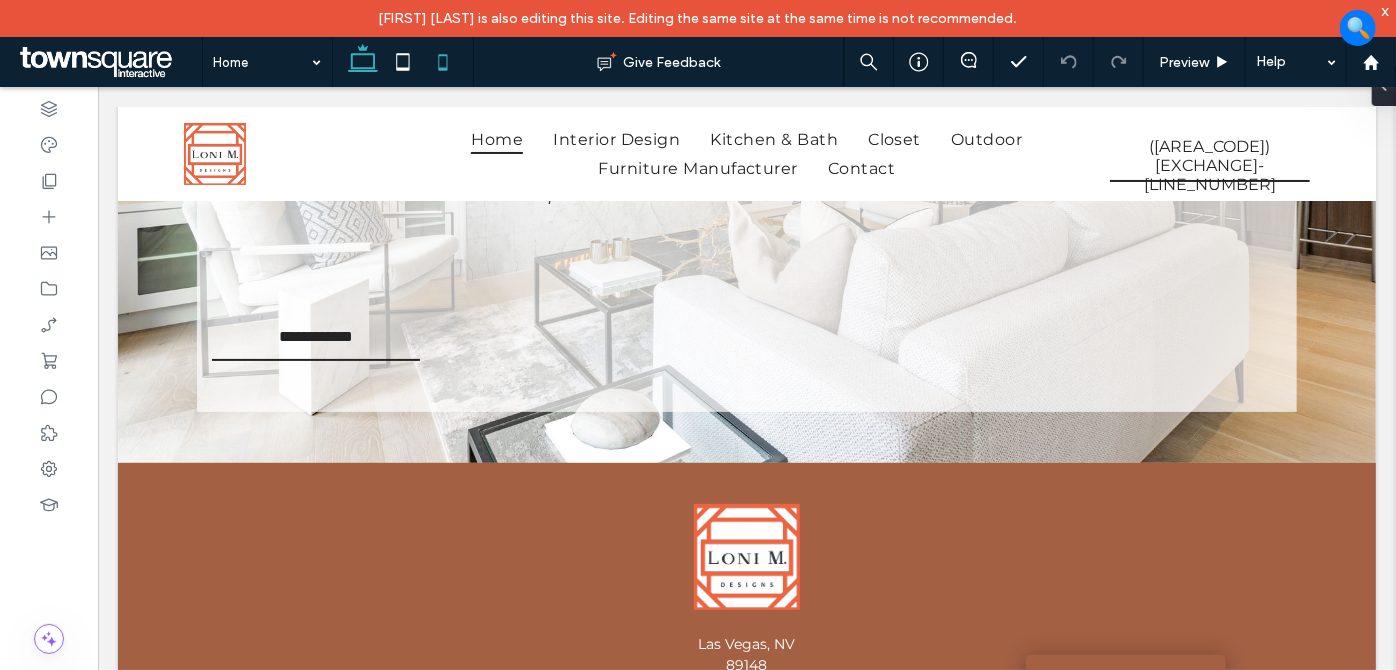 click 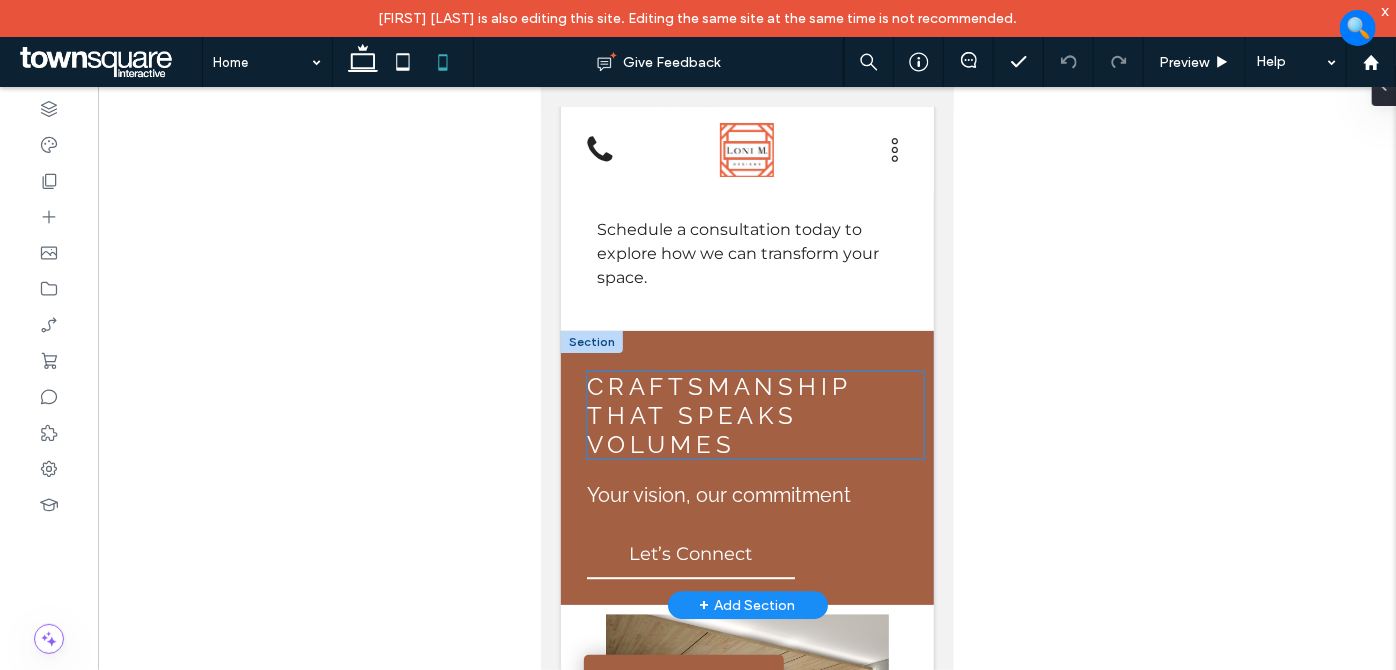 scroll, scrollTop: 2483, scrollLeft: 0, axis: vertical 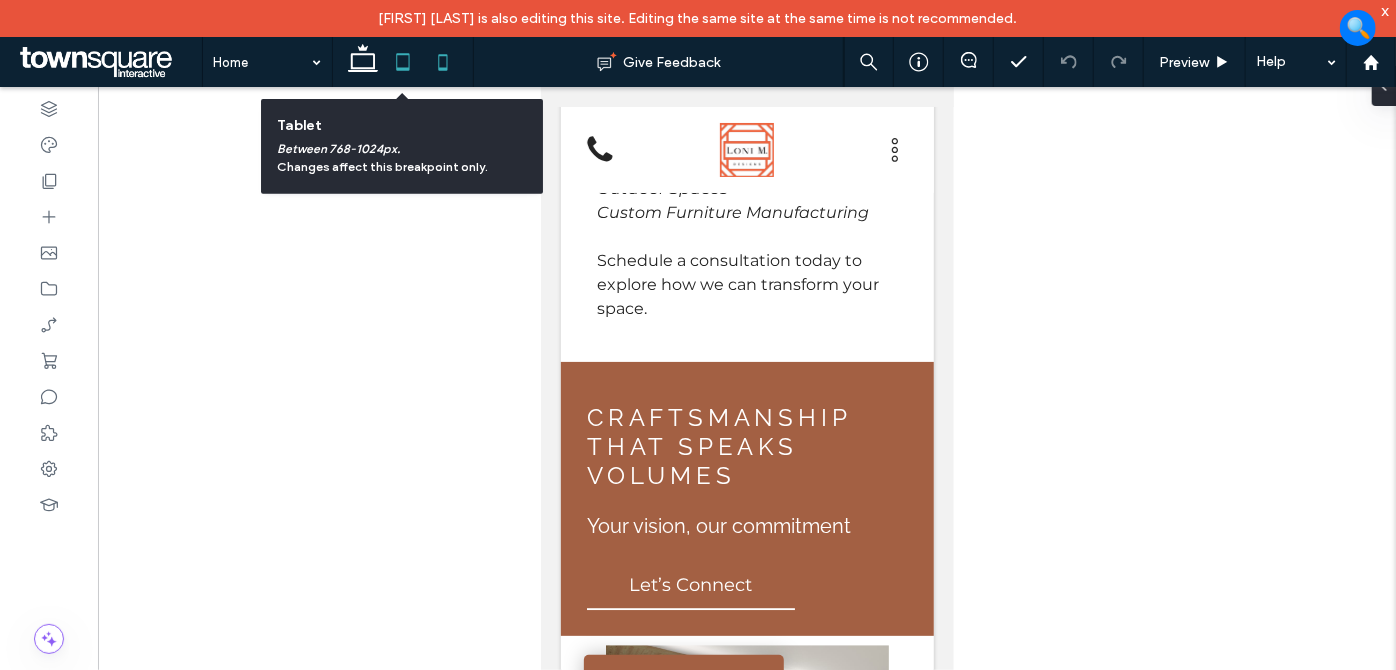 click 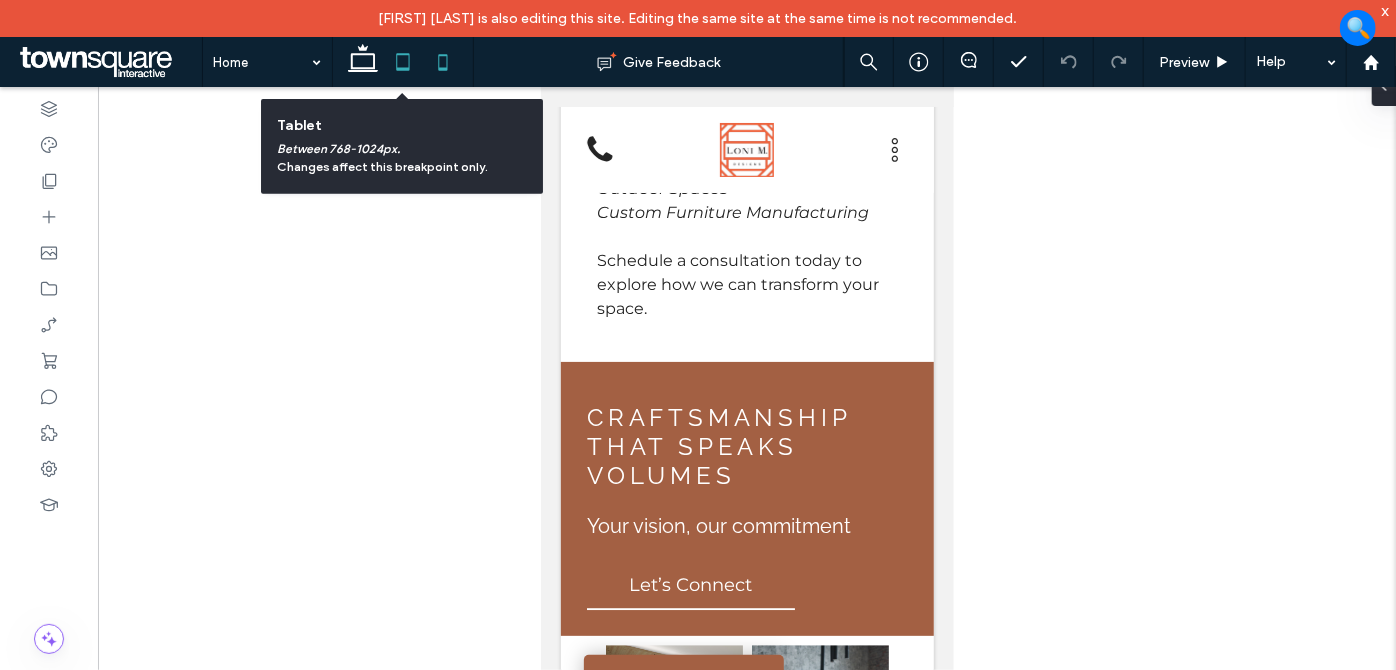 scroll, scrollTop: 2137, scrollLeft: 0, axis: vertical 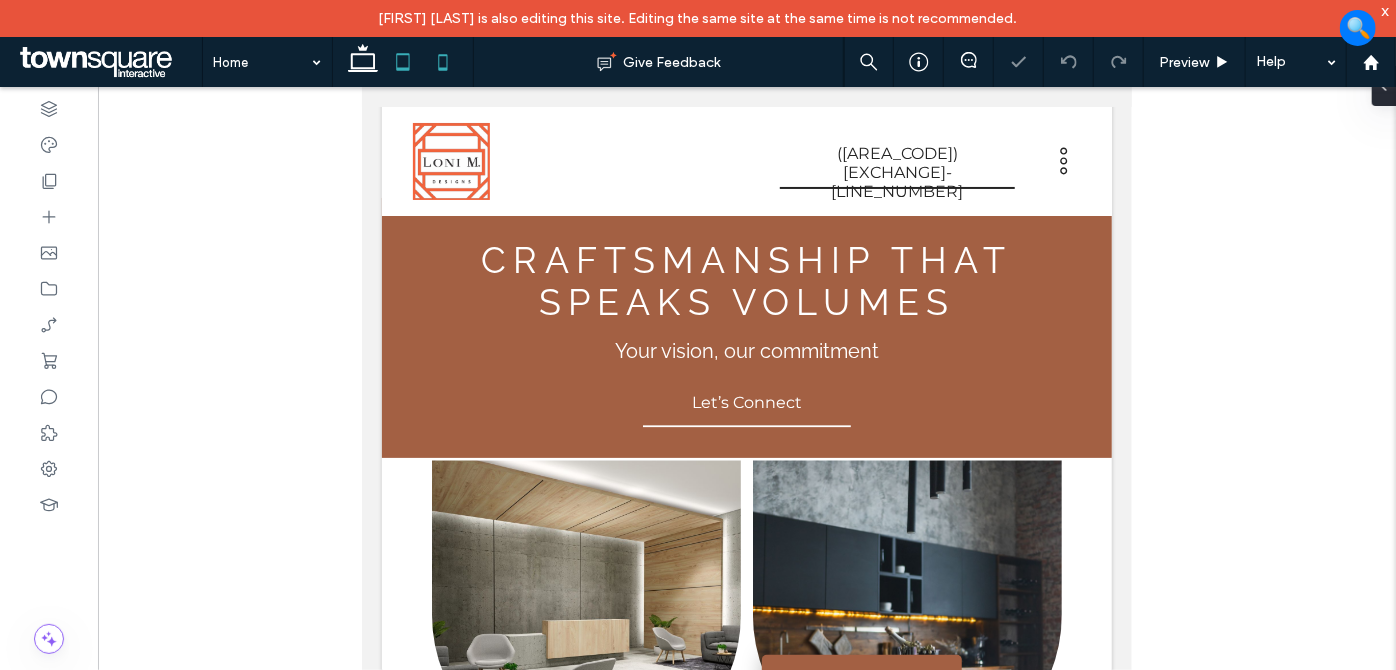 click 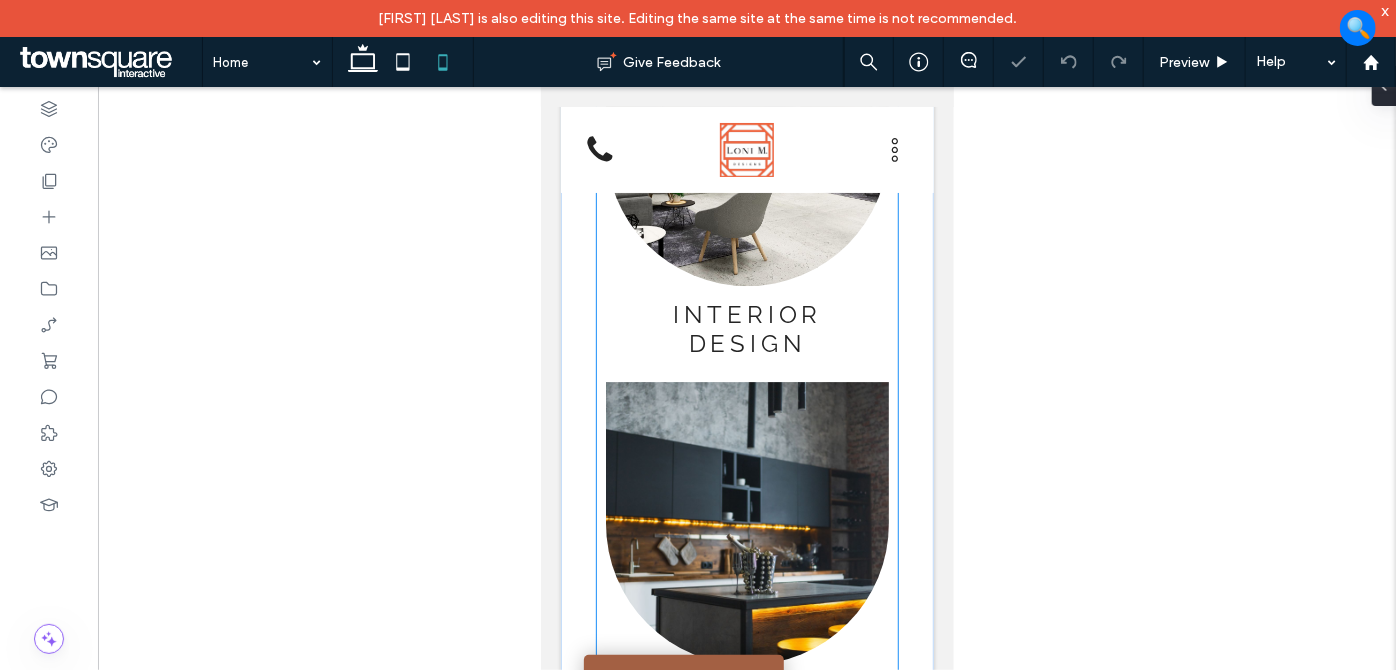 scroll, scrollTop: 3397, scrollLeft: 0, axis: vertical 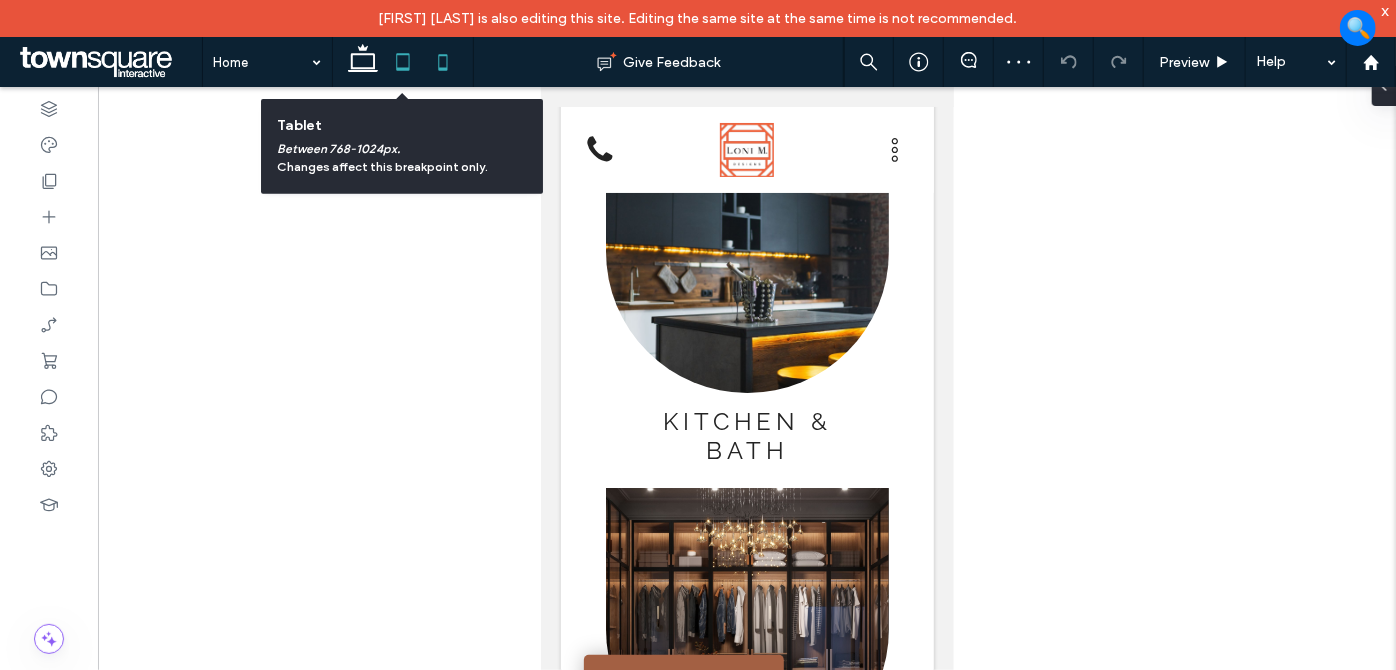 click 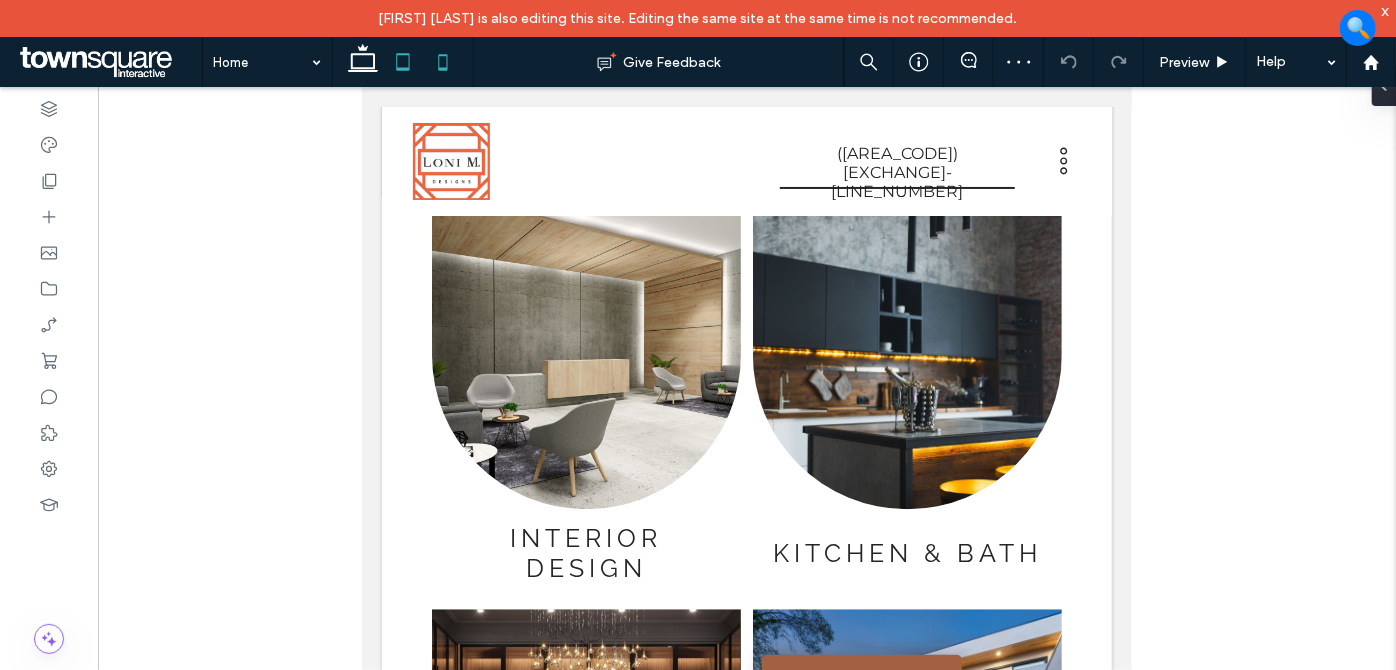 click 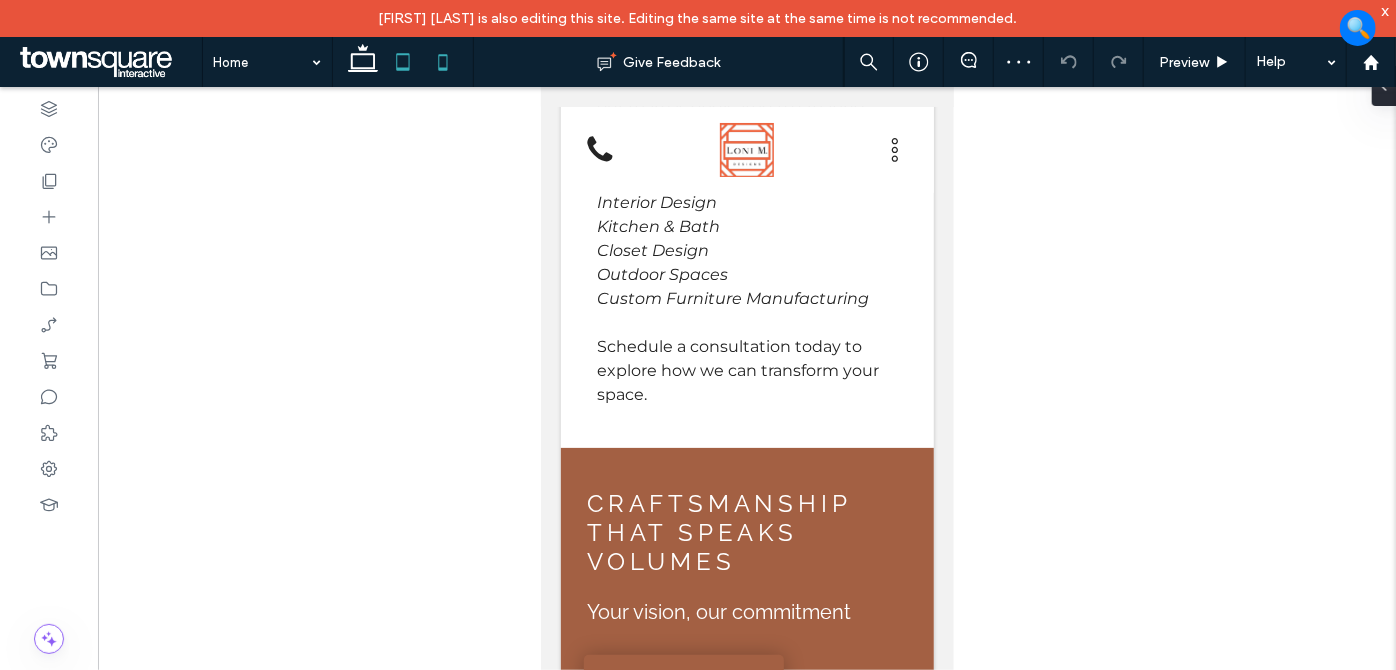 scroll, scrollTop: 2941, scrollLeft: 0, axis: vertical 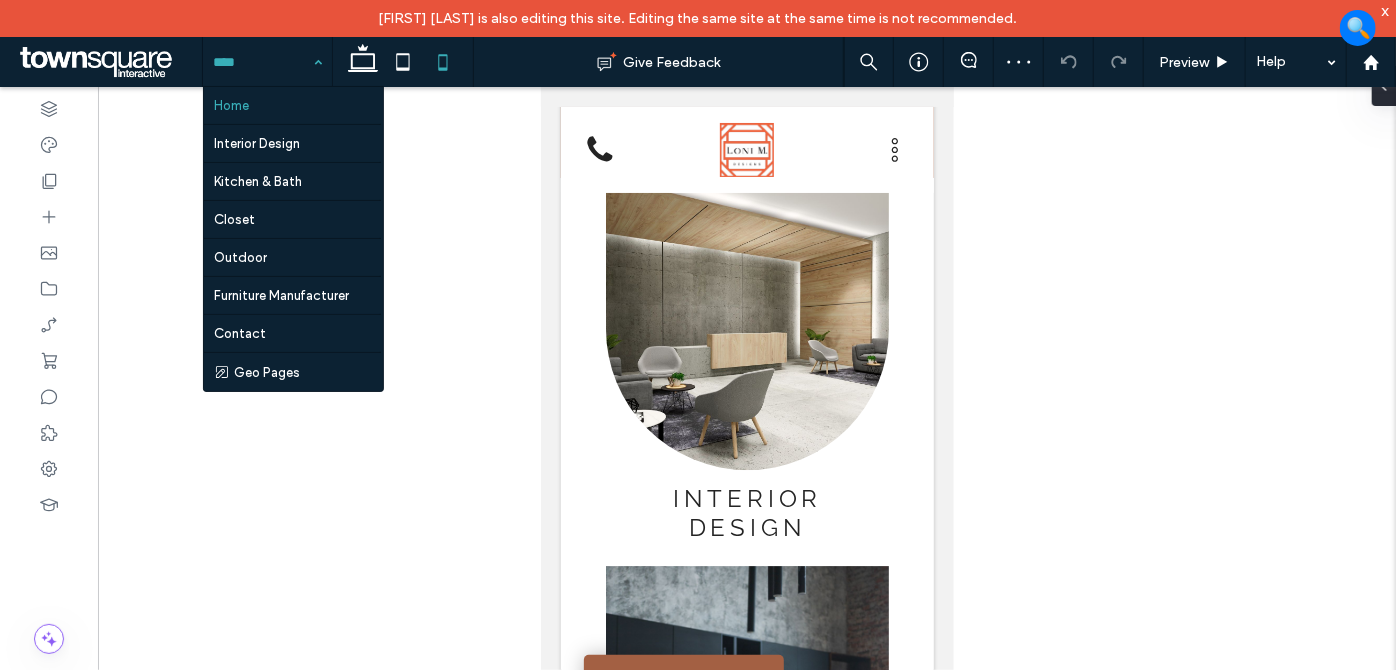 drag, startPoint x: 277, startPoint y: 64, endPoint x: 269, endPoint y: 98, distance: 34.928497 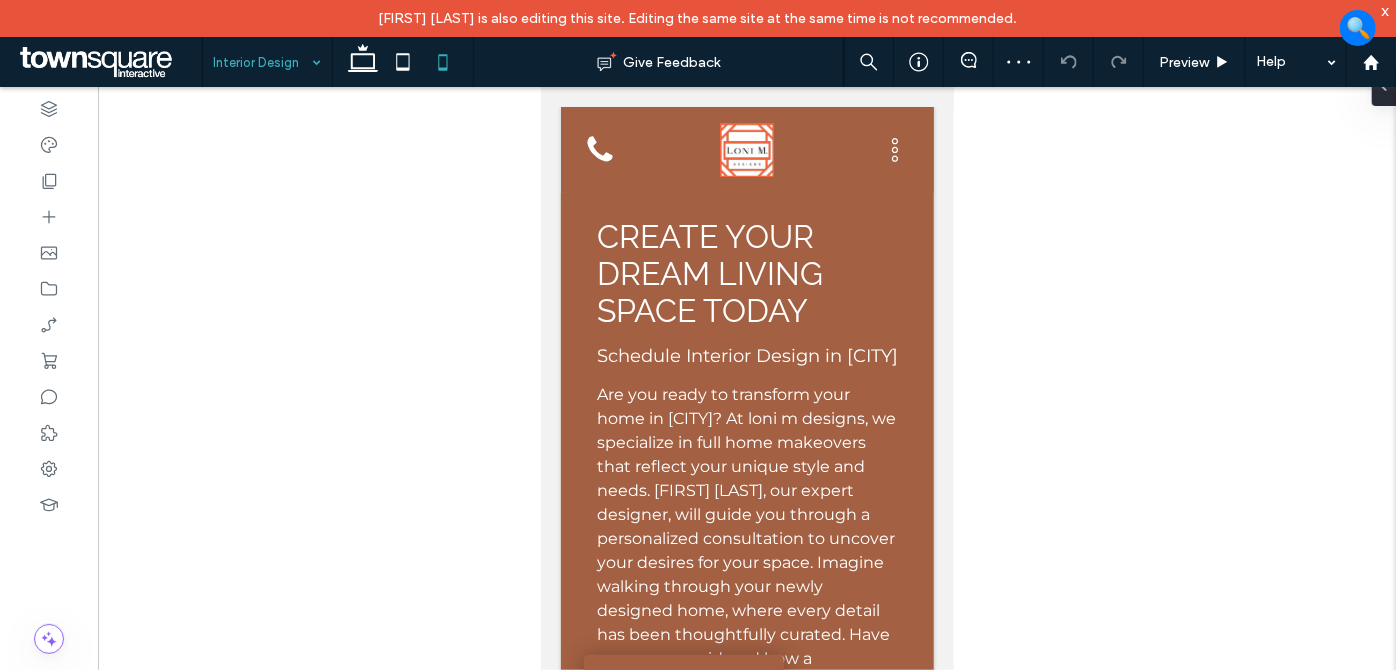 scroll, scrollTop: 0, scrollLeft: 0, axis: both 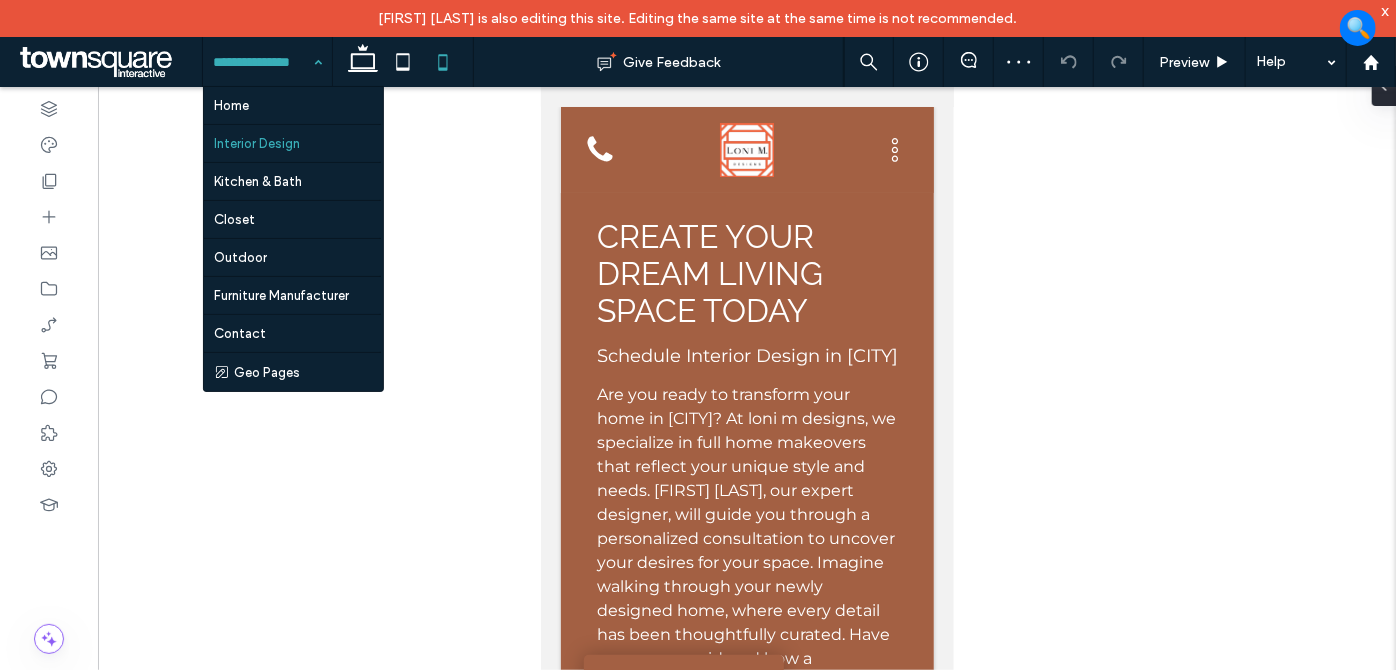 click at bounding box center [262, 62] 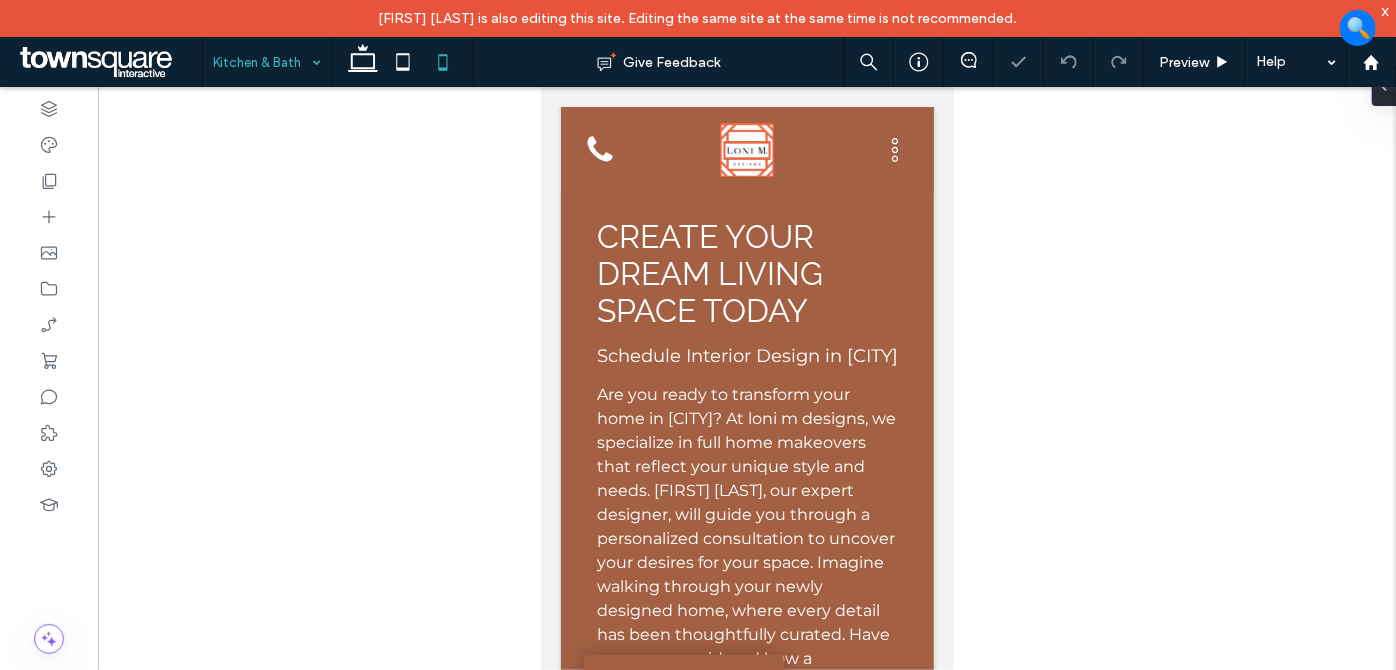 click at bounding box center [262, 62] 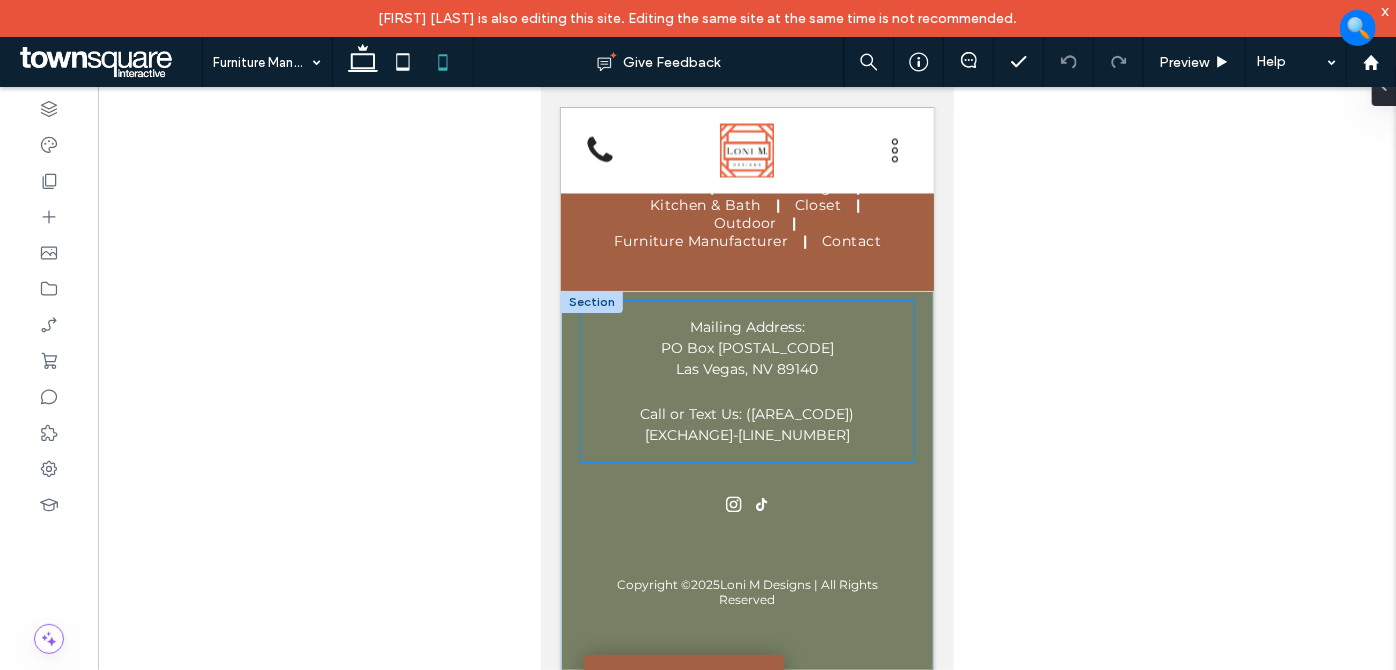 scroll, scrollTop: 2114, scrollLeft: 0, axis: vertical 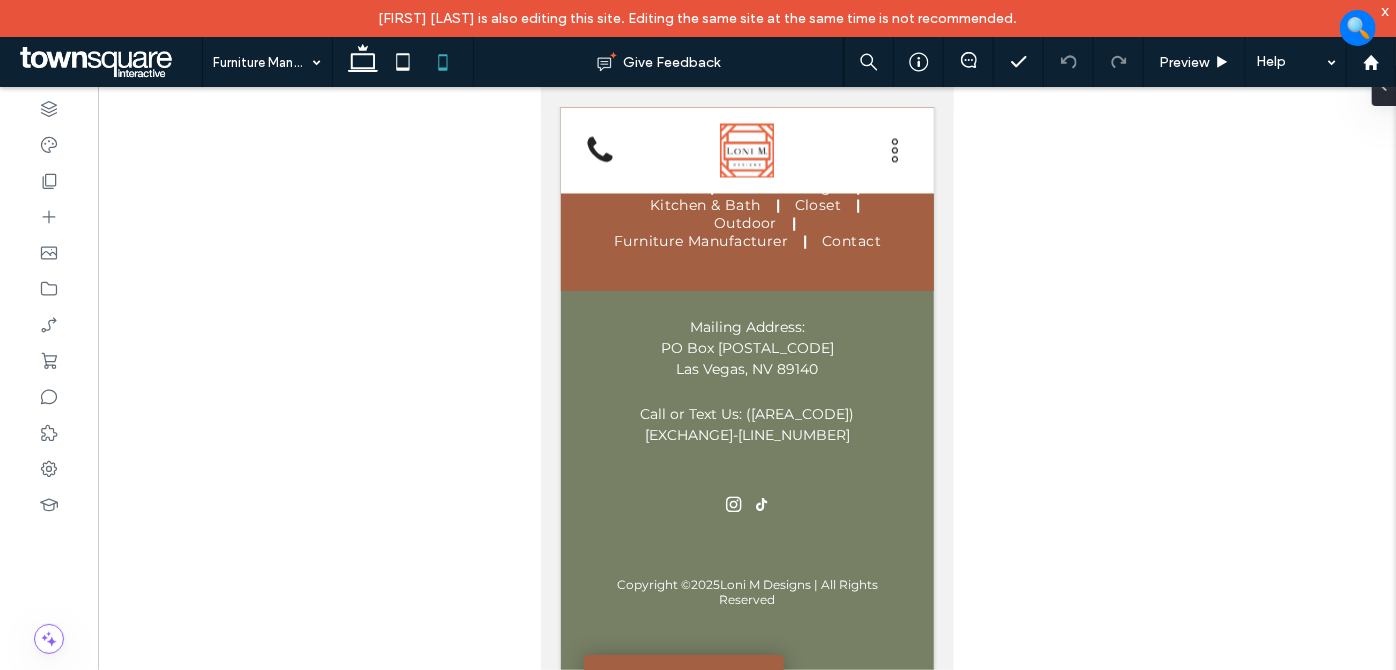click on "x" at bounding box center (1385, 10) 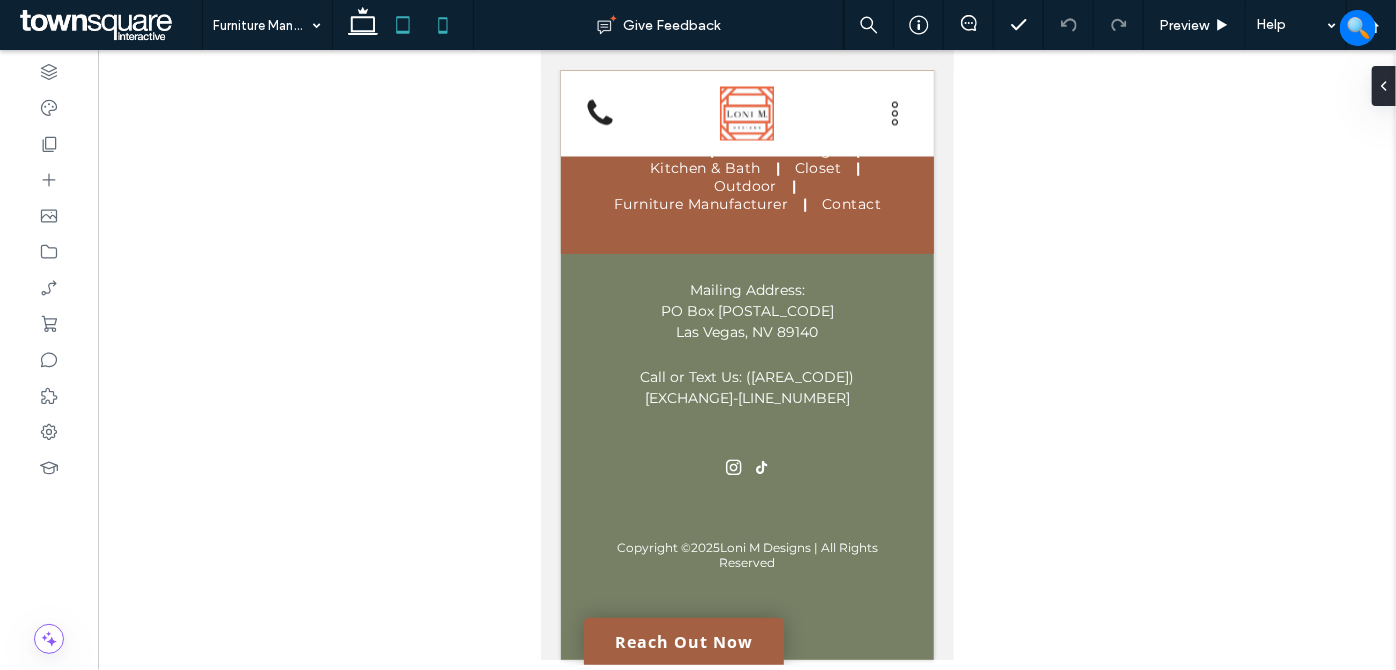 click 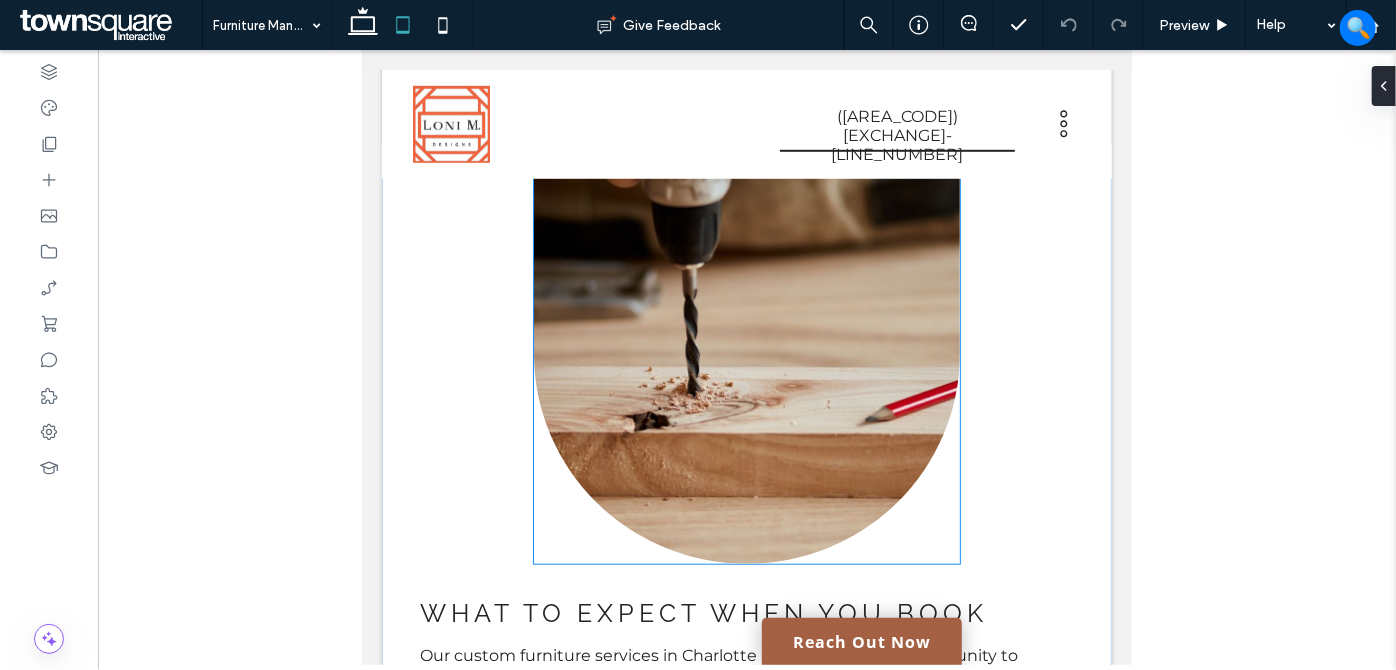 scroll, scrollTop: 909, scrollLeft: 0, axis: vertical 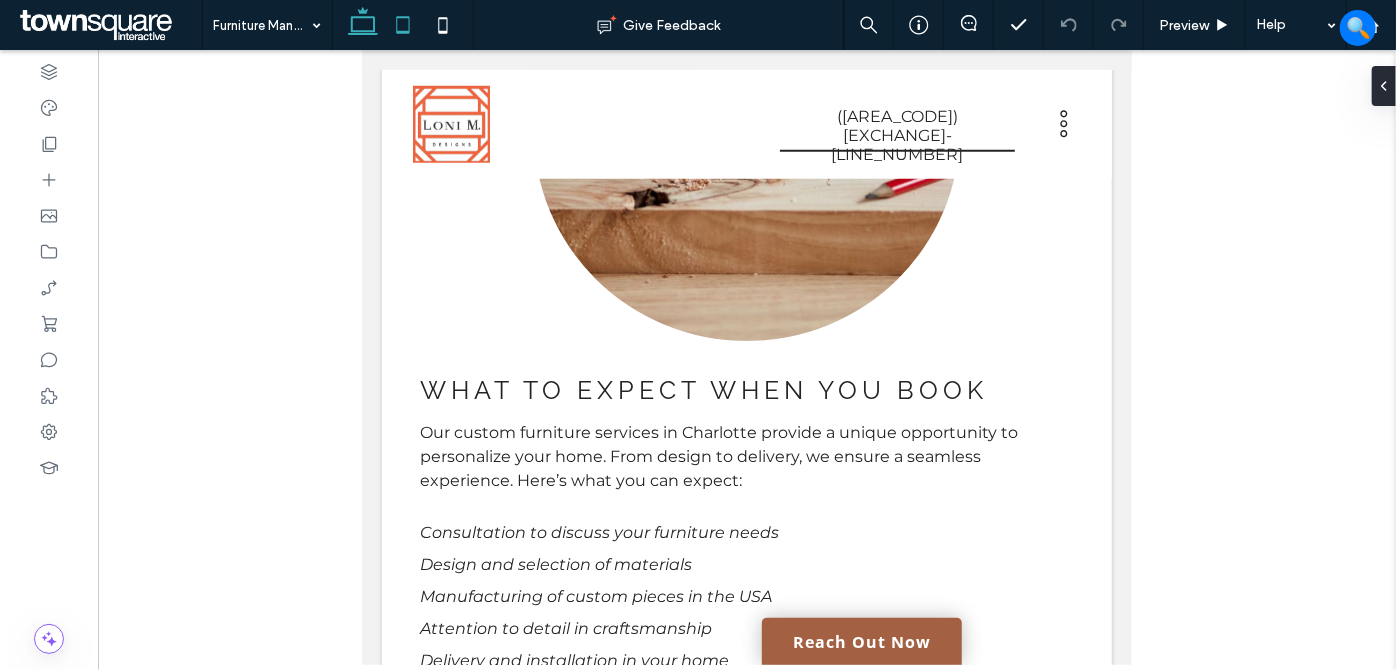 click 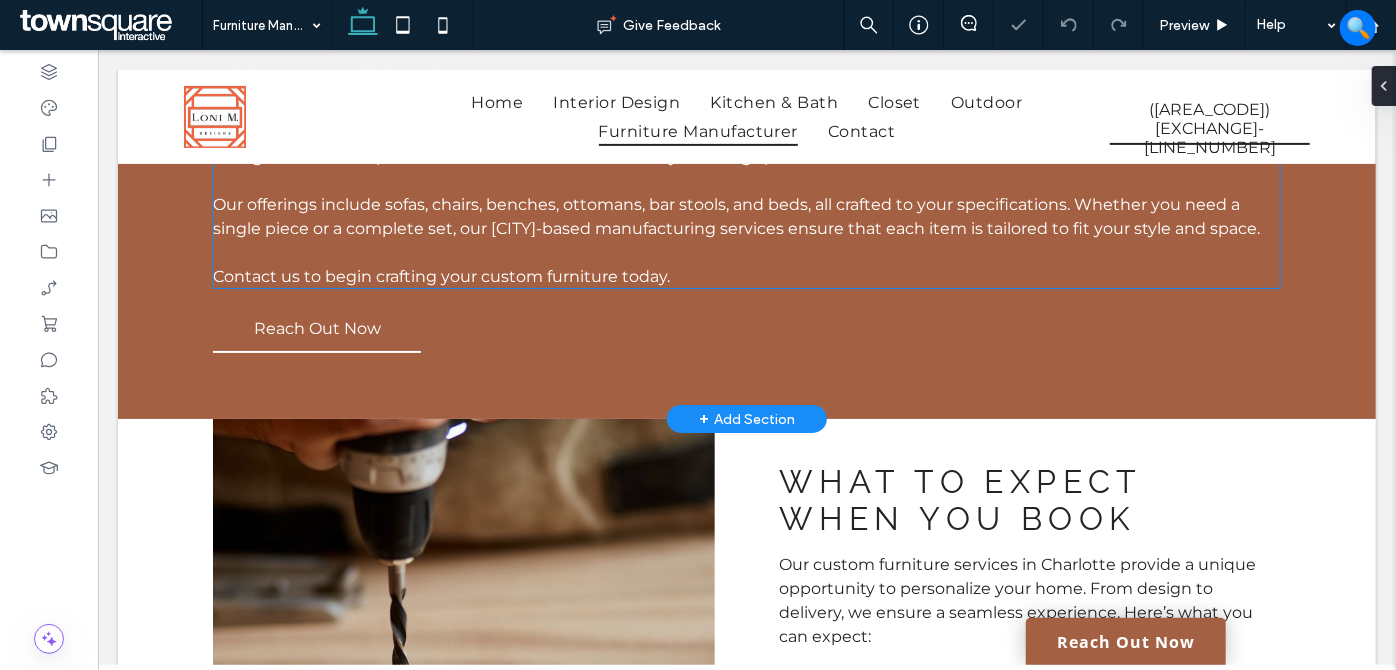 scroll, scrollTop: 119, scrollLeft: 0, axis: vertical 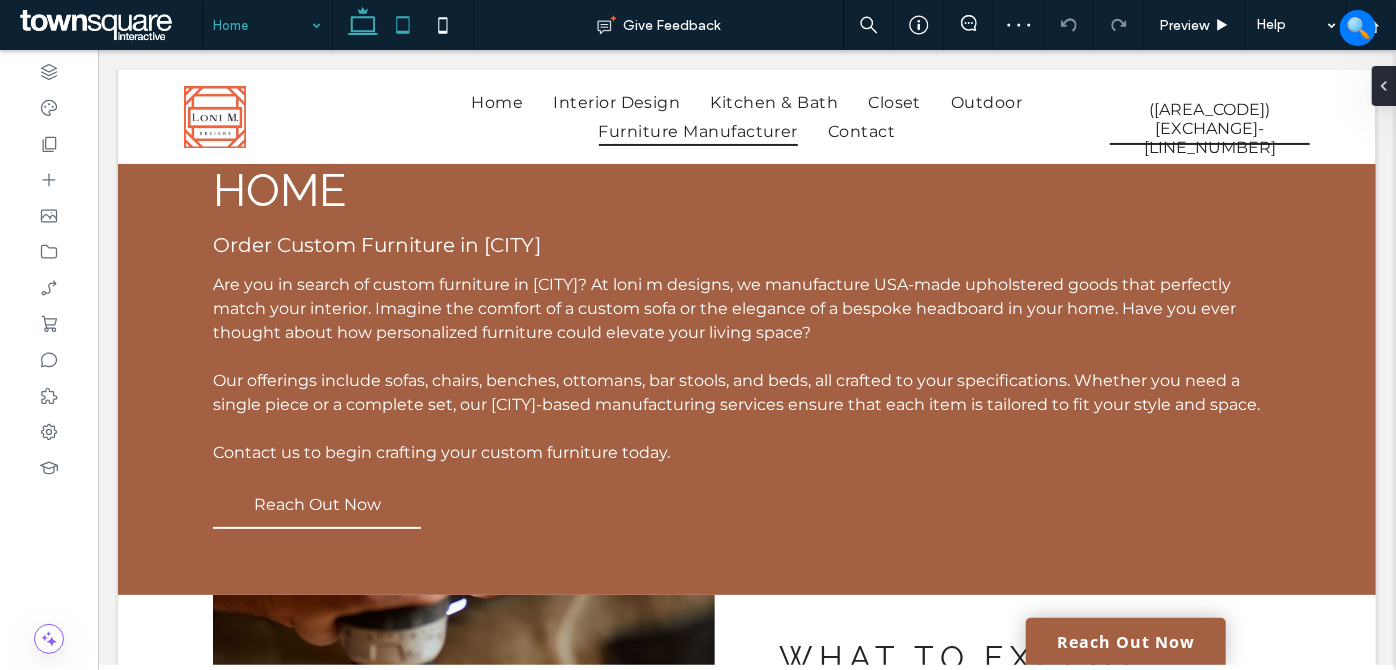 click 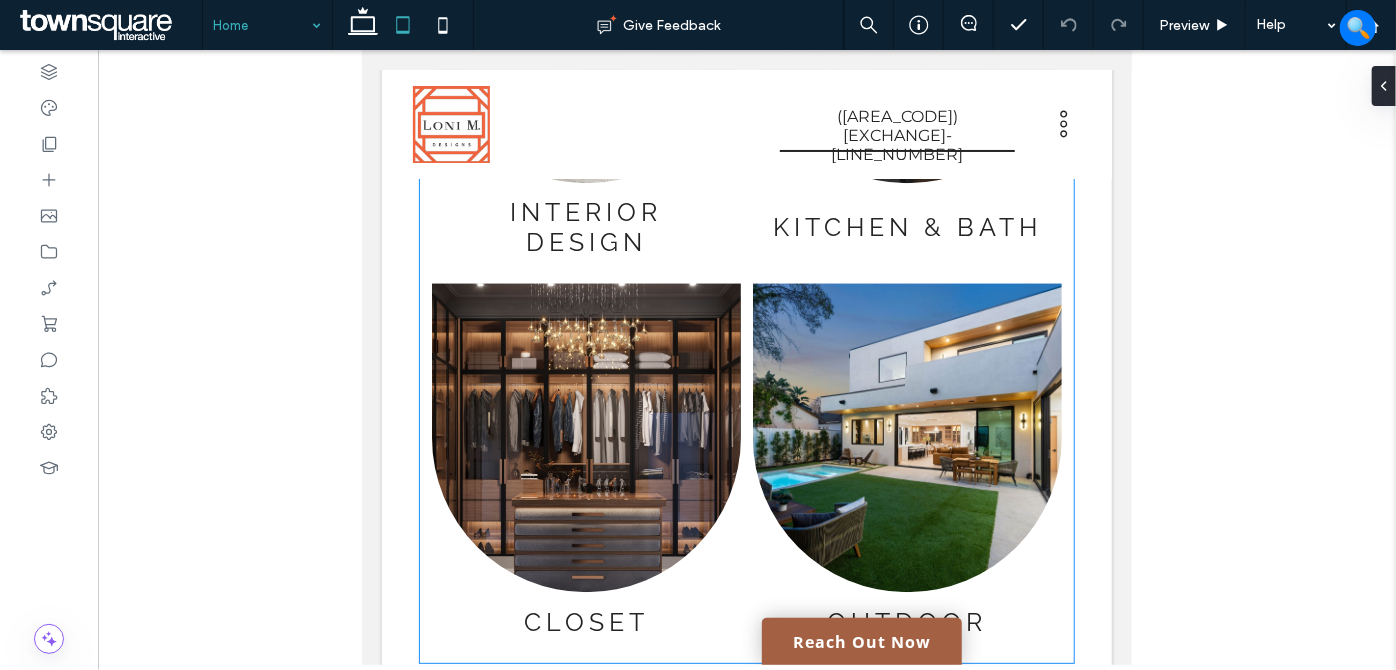 scroll, scrollTop: 2727, scrollLeft: 0, axis: vertical 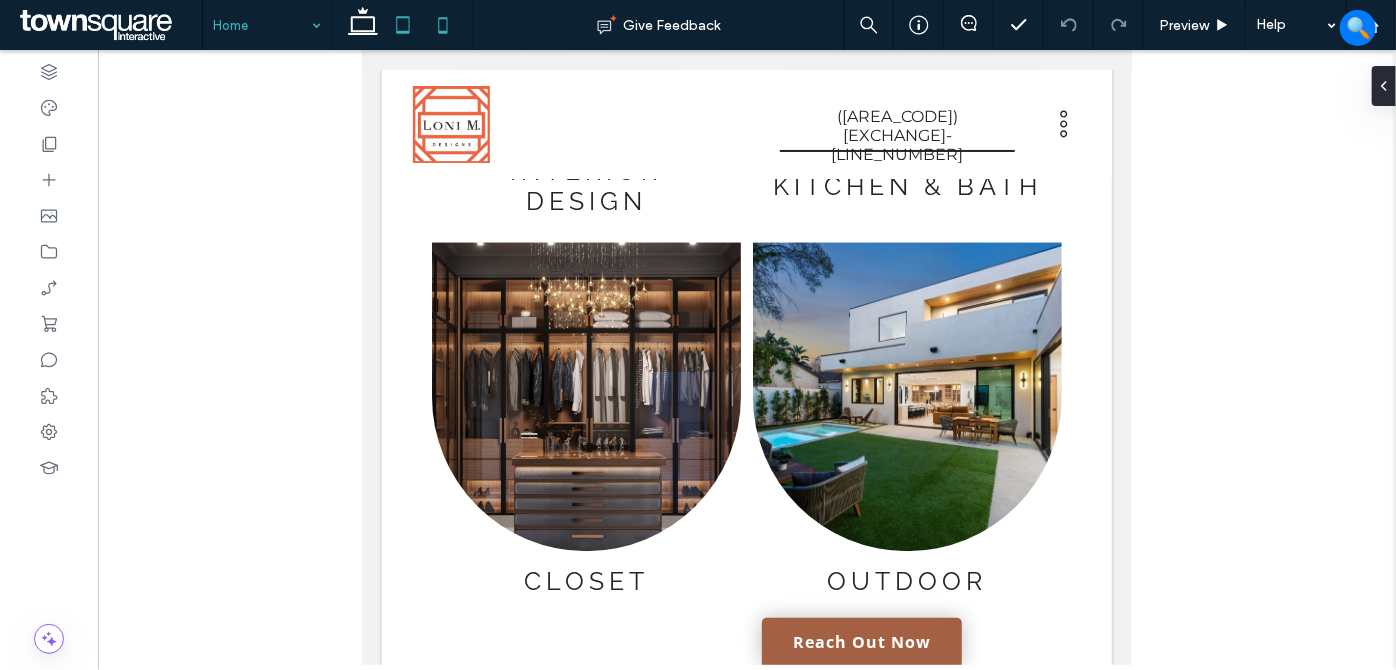 drag, startPoint x: 446, startPoint y: 20, endPoint x: 448, endPoint y: 34, distance: 14.142136 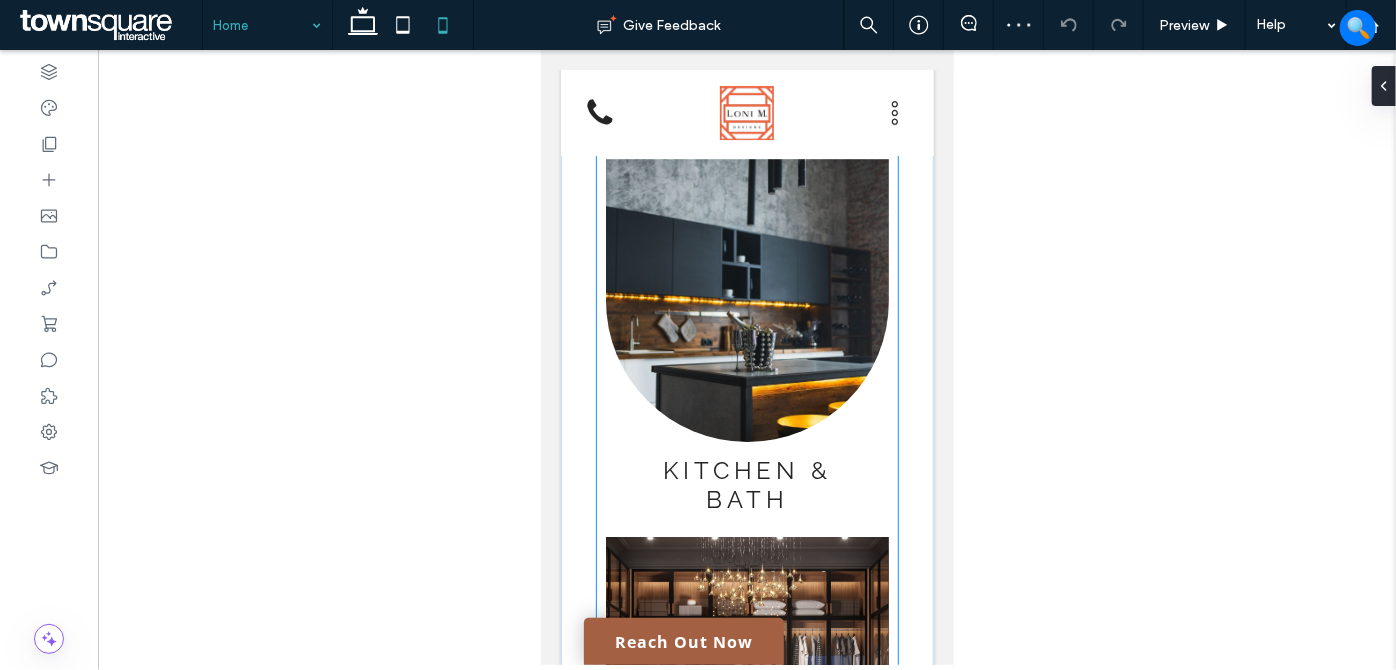scroll, scrollTop: 3032, scrollLeft: 0, axis: vertical 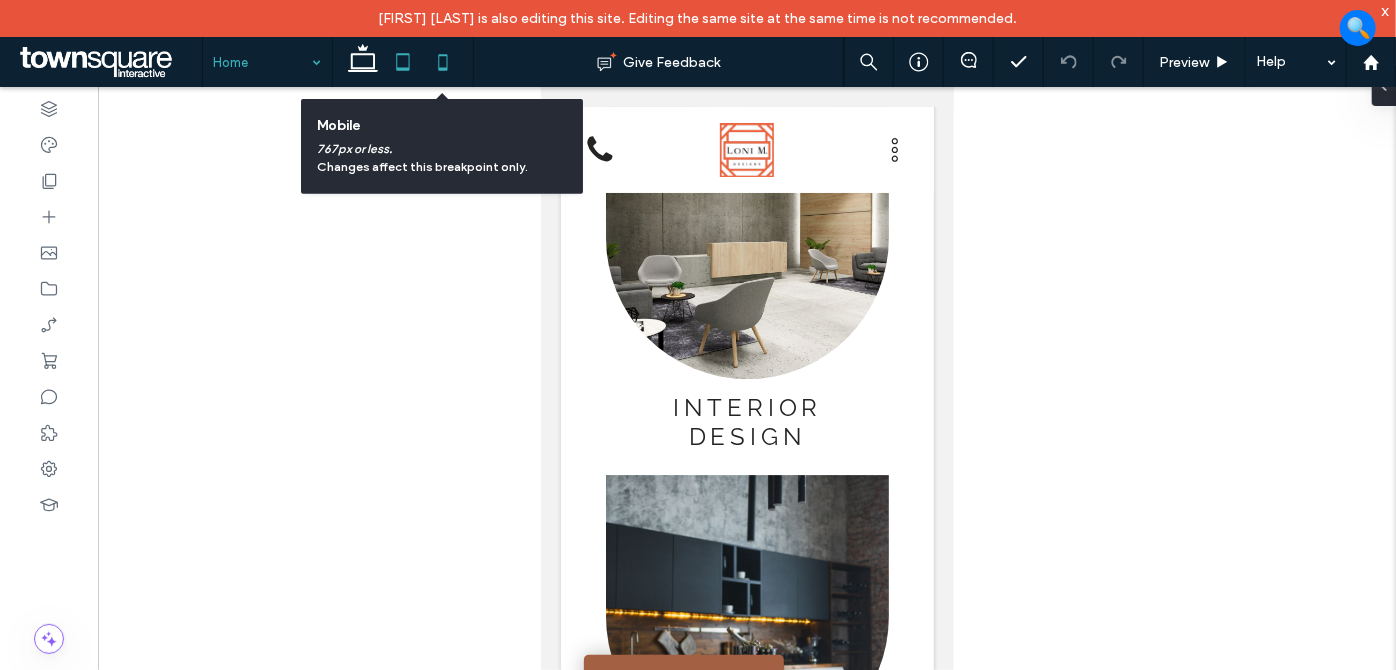 drag, startPoint x: 392, startPoint y: 61, endPoint x: 403, endPoint y: 61, distance: 11 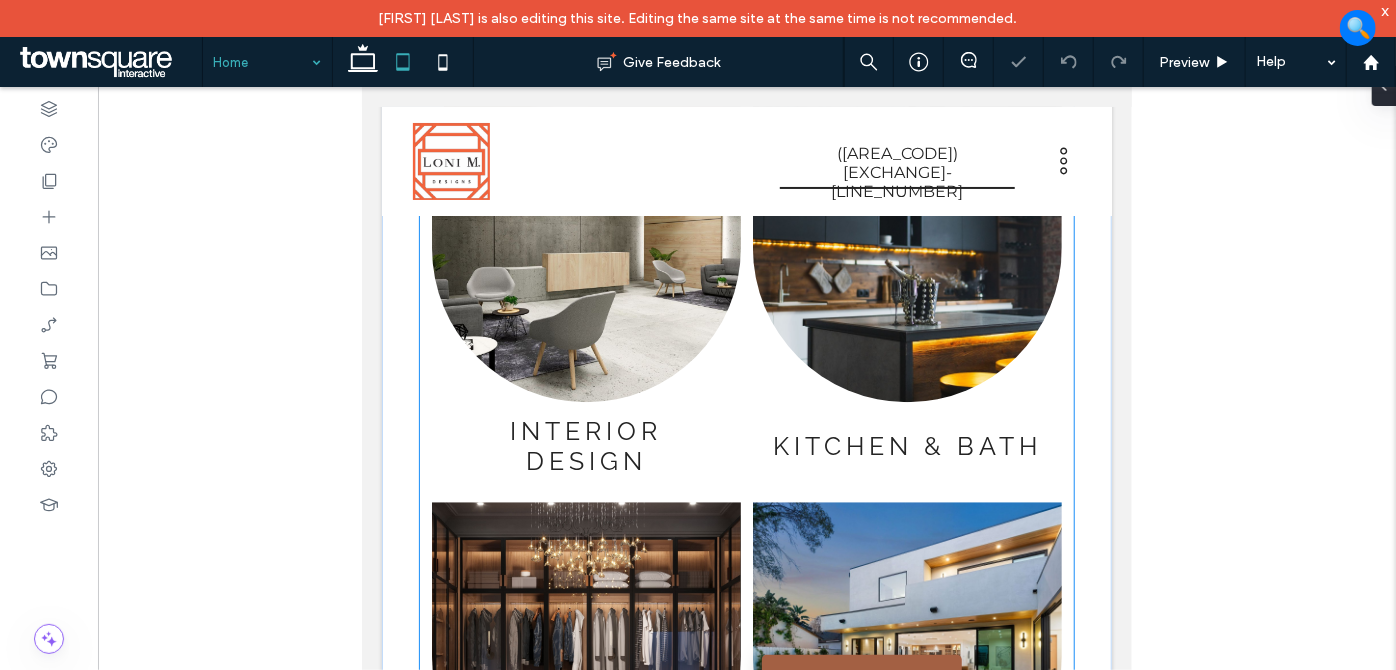 scroll, scrollTop: 2762, scrollLeft: 0, axis: vertical 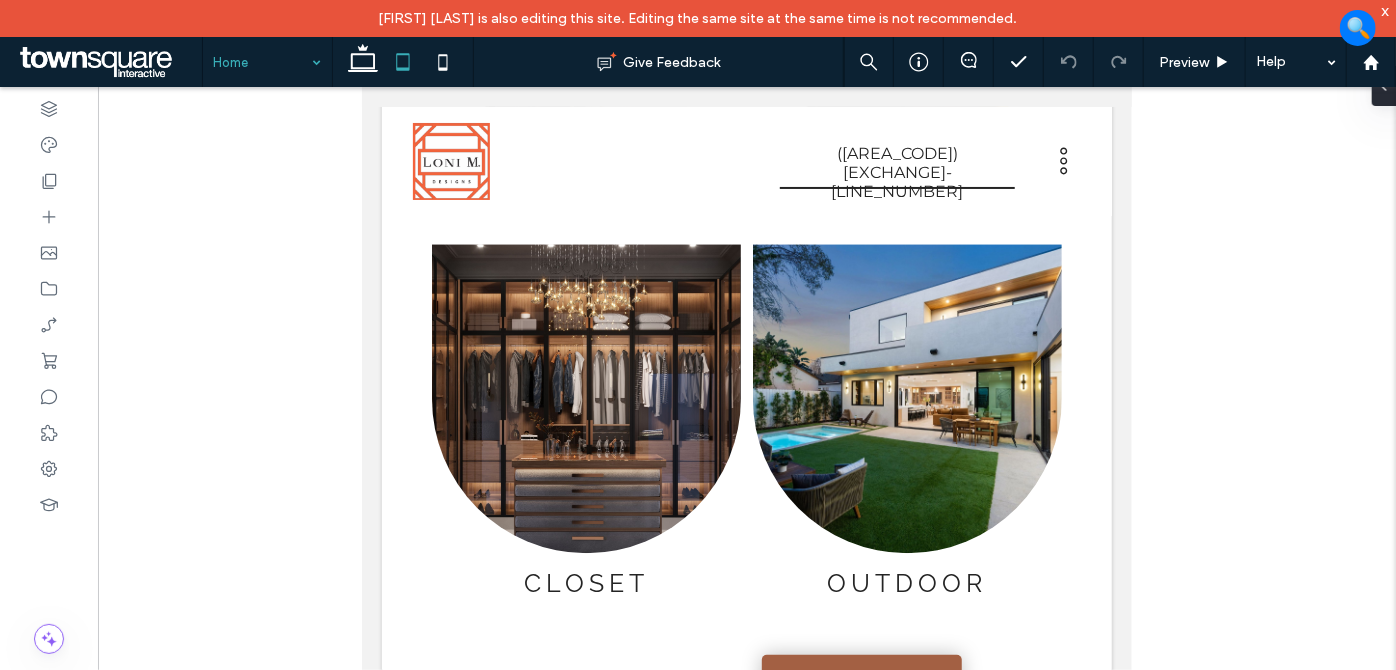 drag, startPoint x: 372, startPoint y: 56, endPoint x: 400, endPoint y: 86, distance: 41.036568 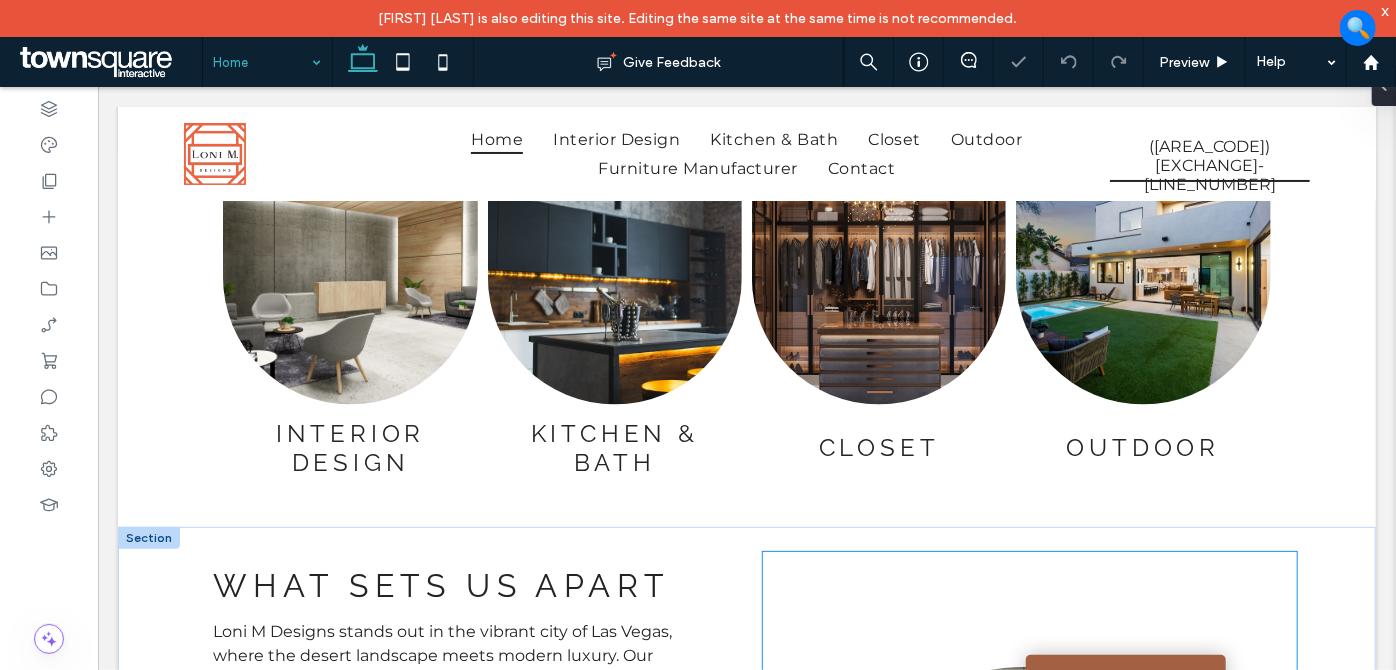 scroll, scrollTop: 1656, scrollLeft: 0, axis: vertical 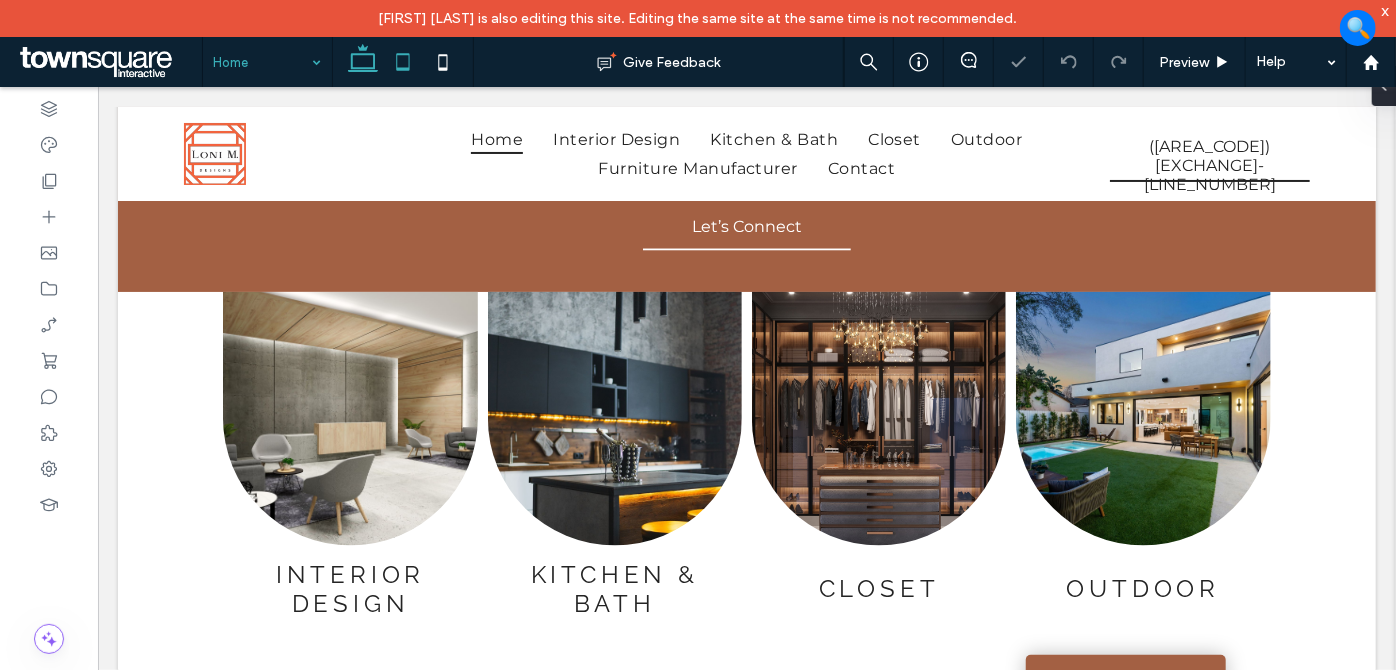 click 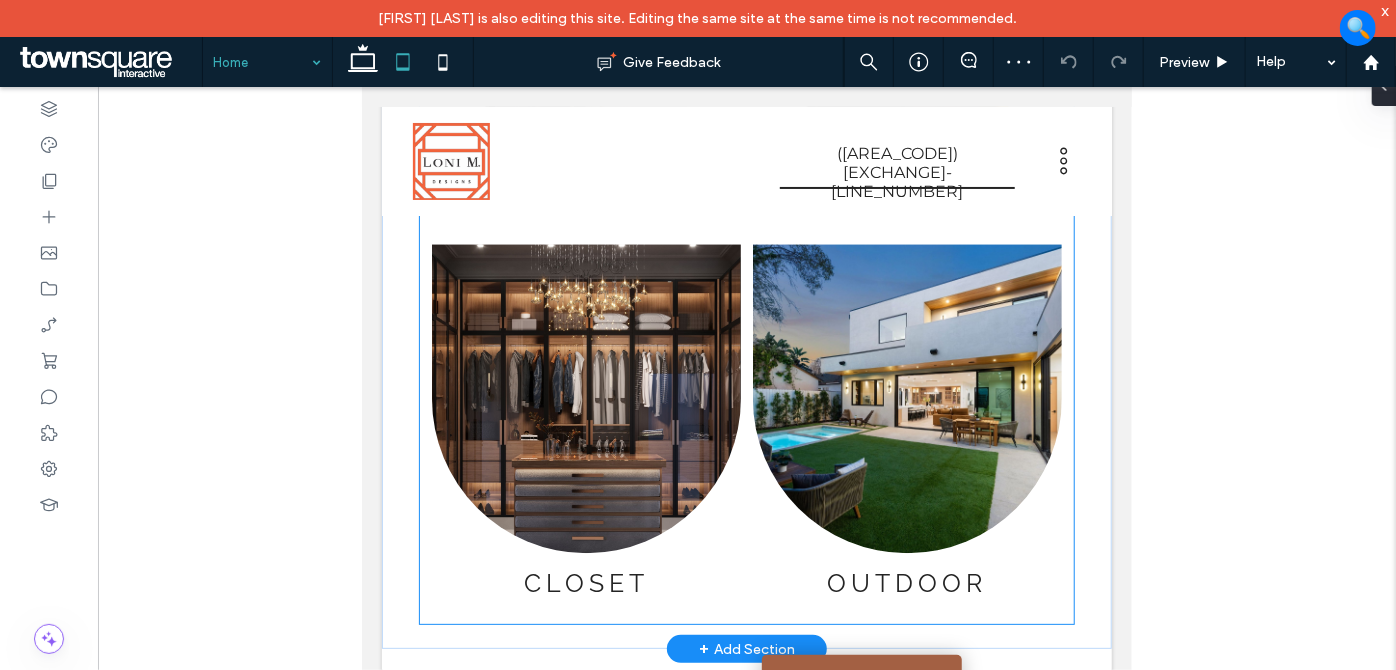 scroll, scrollTop: 2944, scrollLeft: 0, axis: vertical 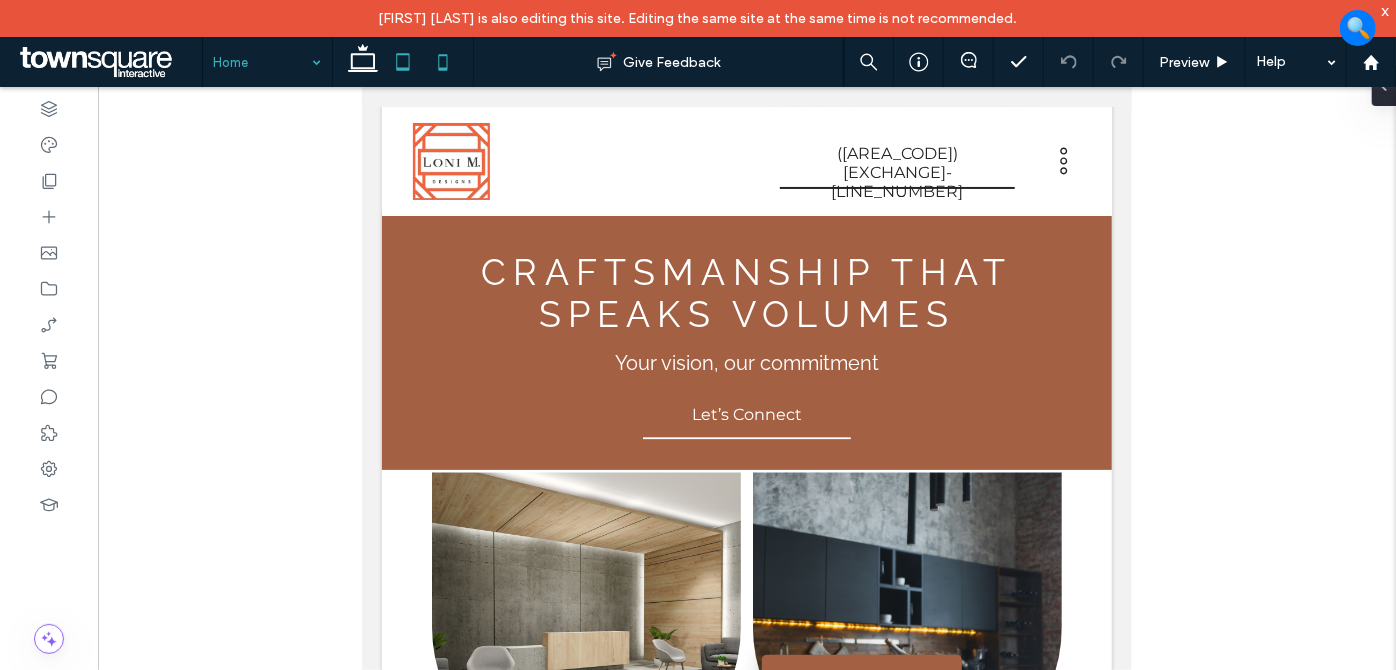 click 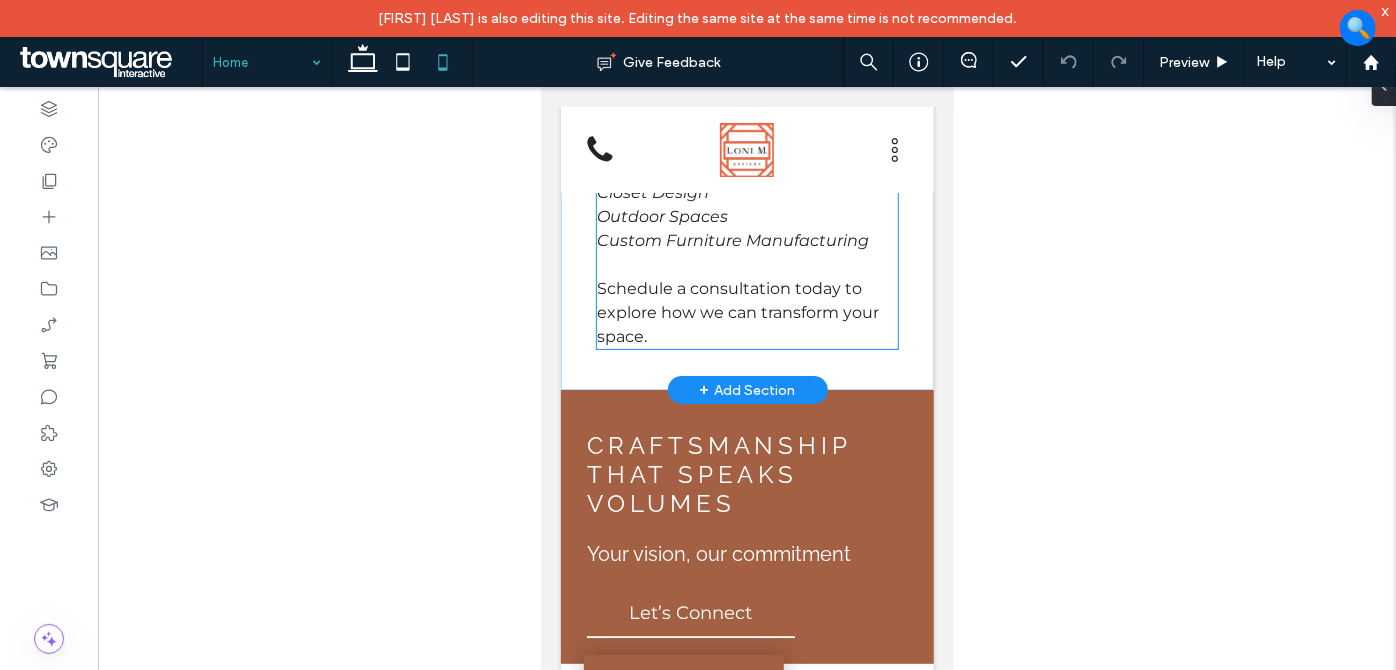scroll, scrollTop: 2091, scrollLeft: 0, axis: vertical 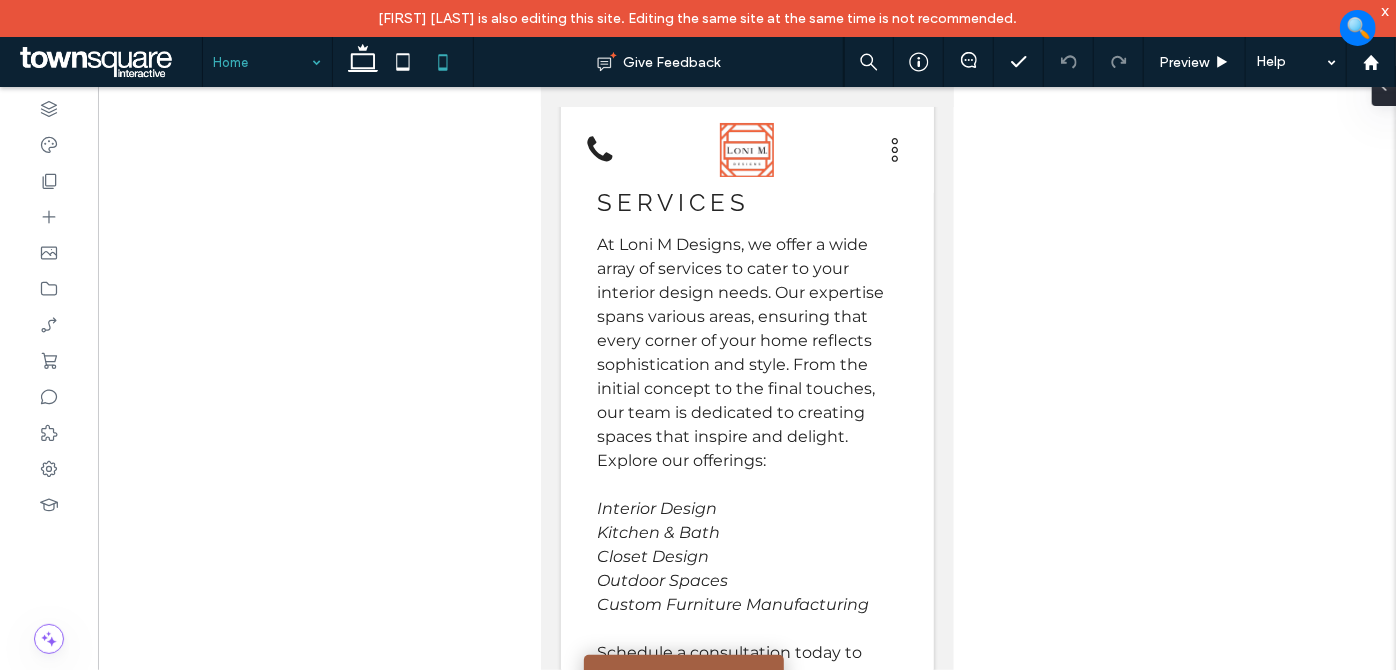 drag, startPoint x: 1382, startPoint y: 8, endPoint x: 498, endPoint y: 0, distance: 884.0362 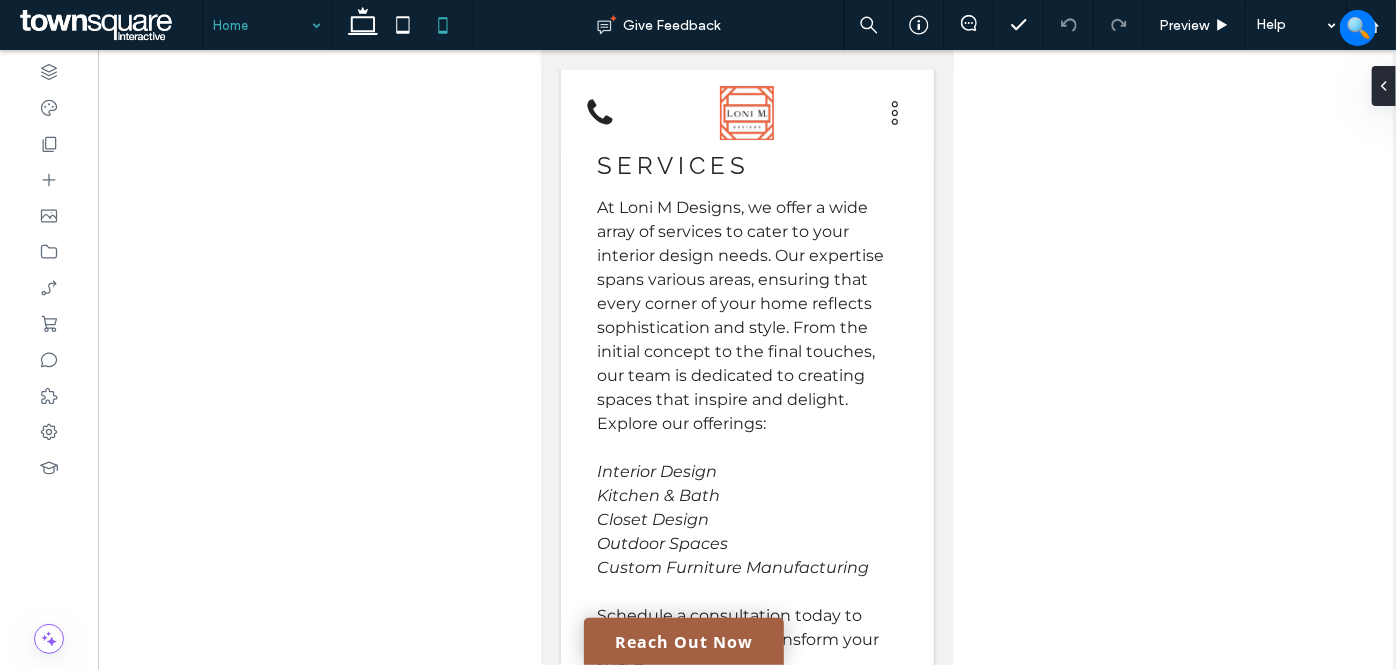 click at bounding box center [108, 25] 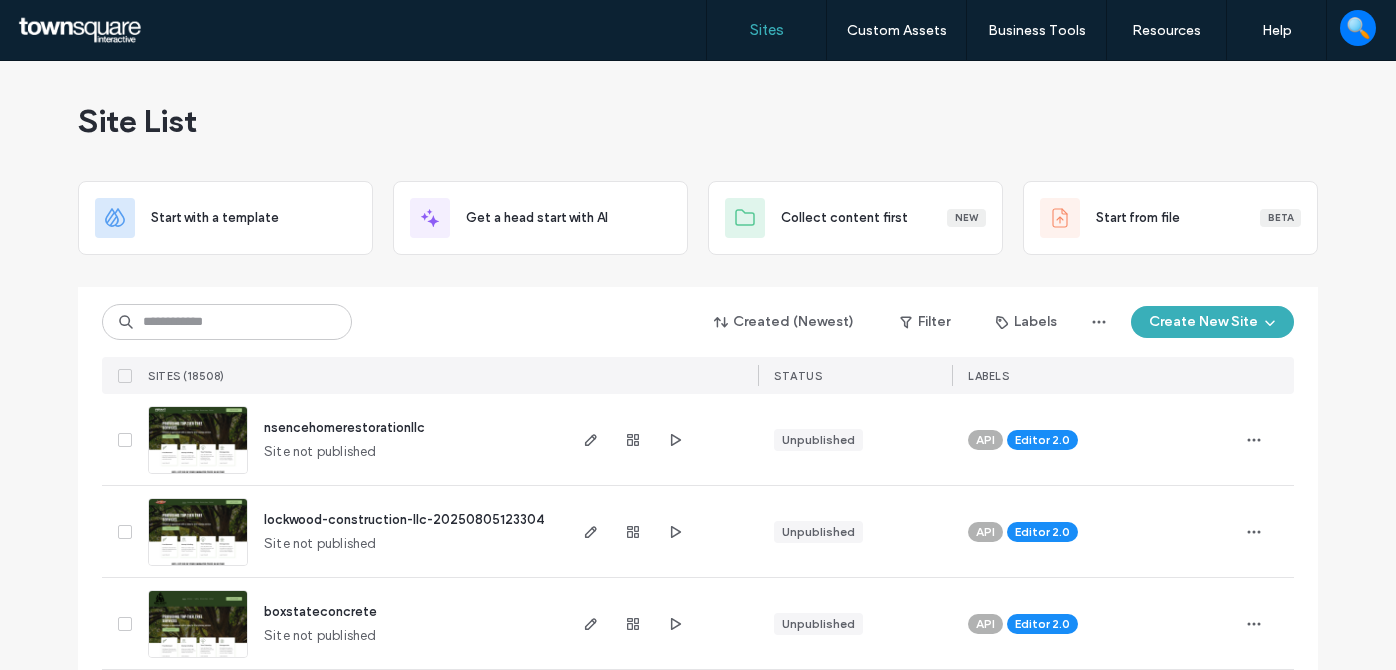 scroll, scrollTop: 0, scrollLeft: 0, axis: both 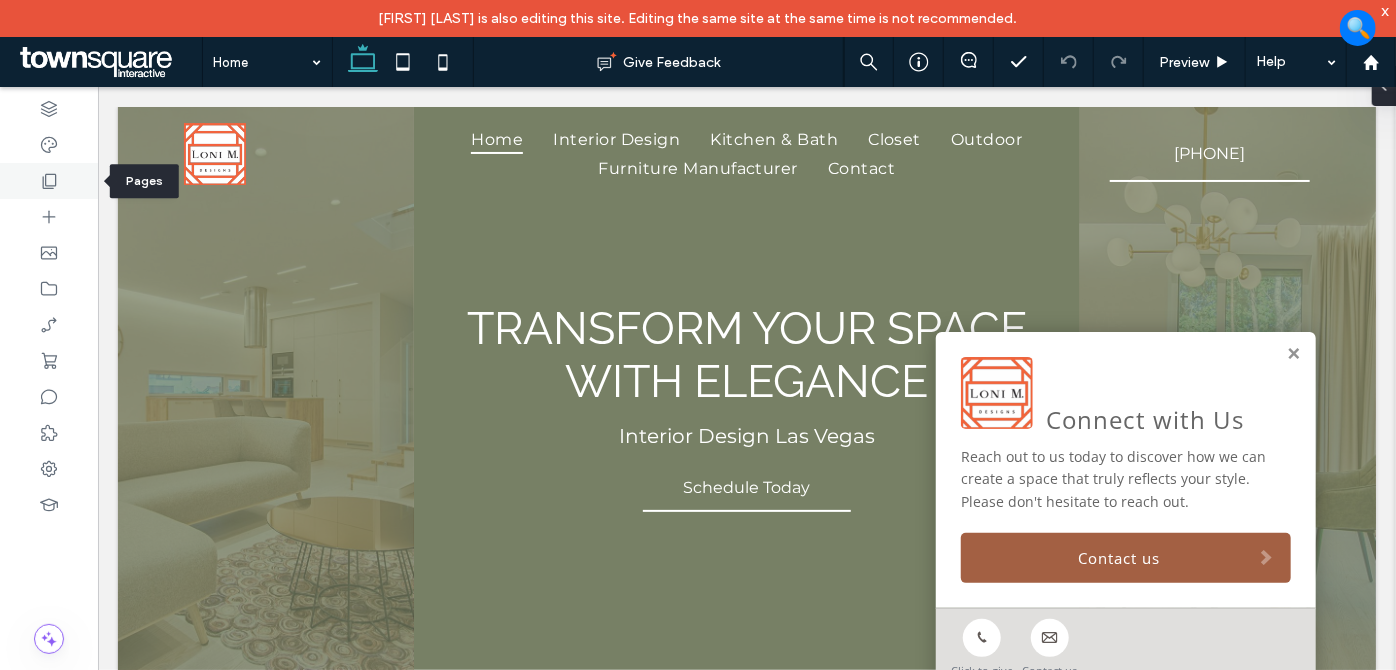 drag, startPoint x: 46, startPoint y: 170, endPoint x: 66, endPoint y: 195, distance: 32.01562 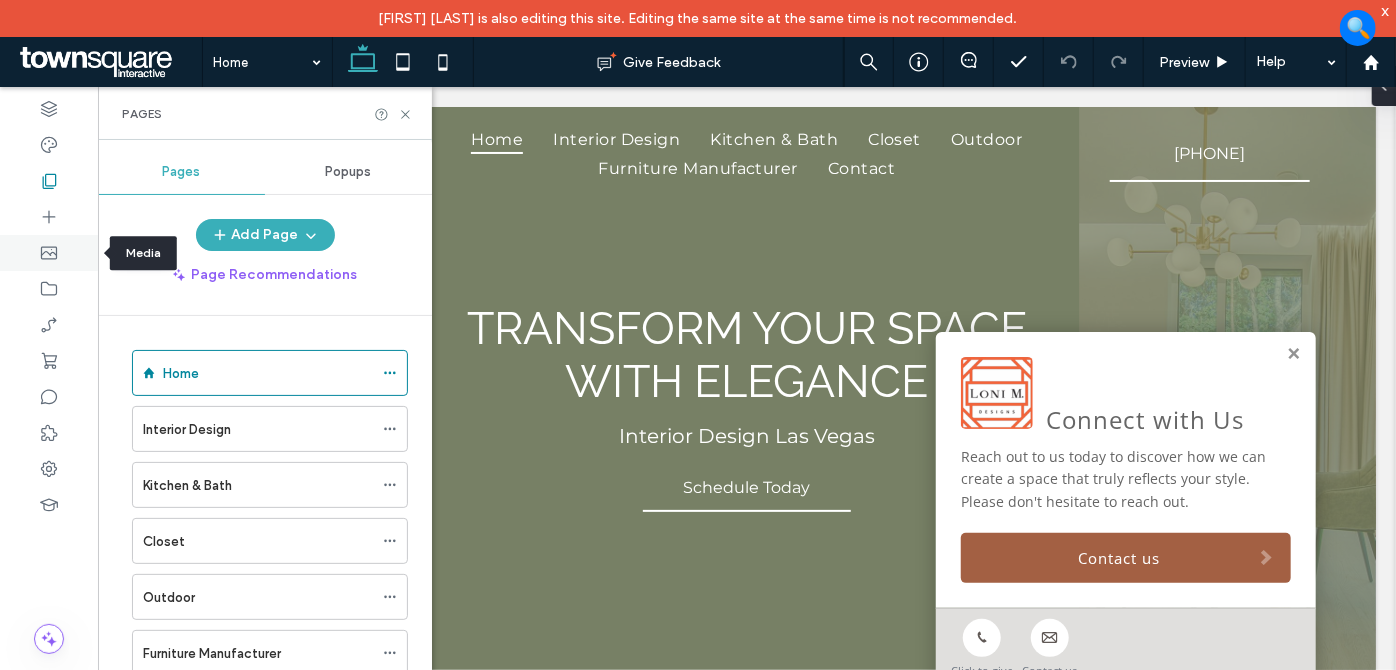 click 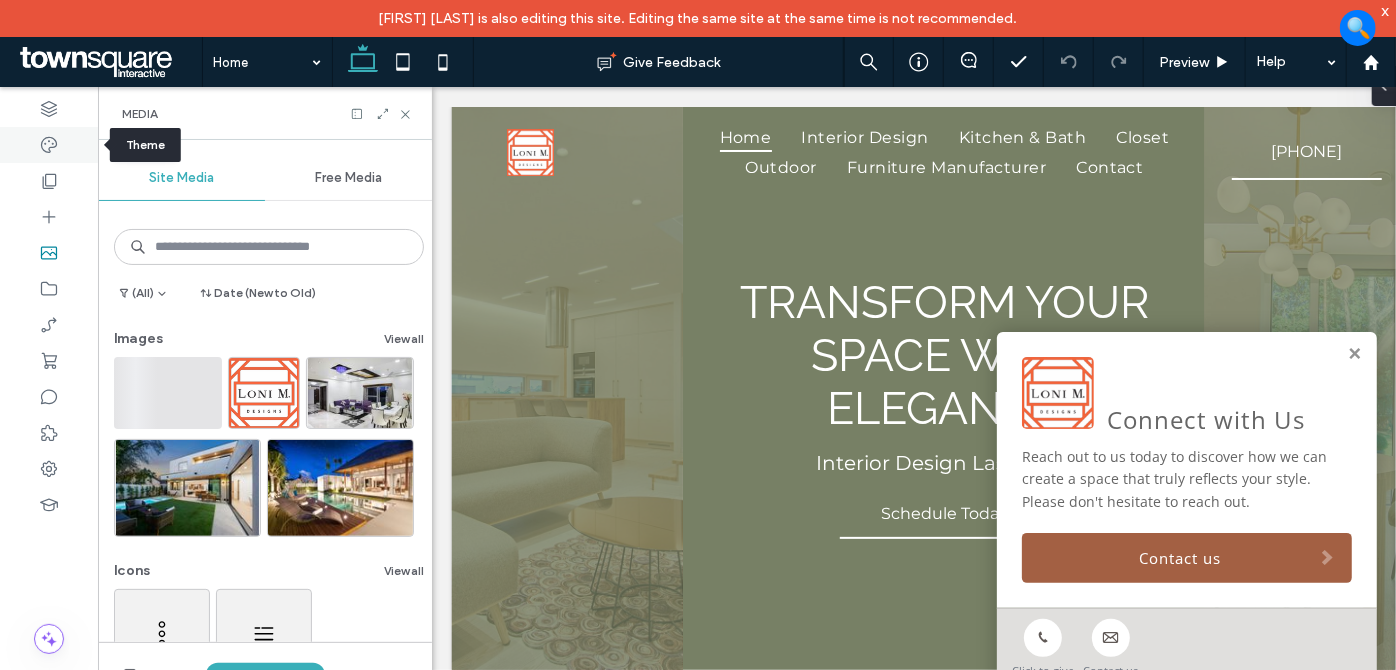 click 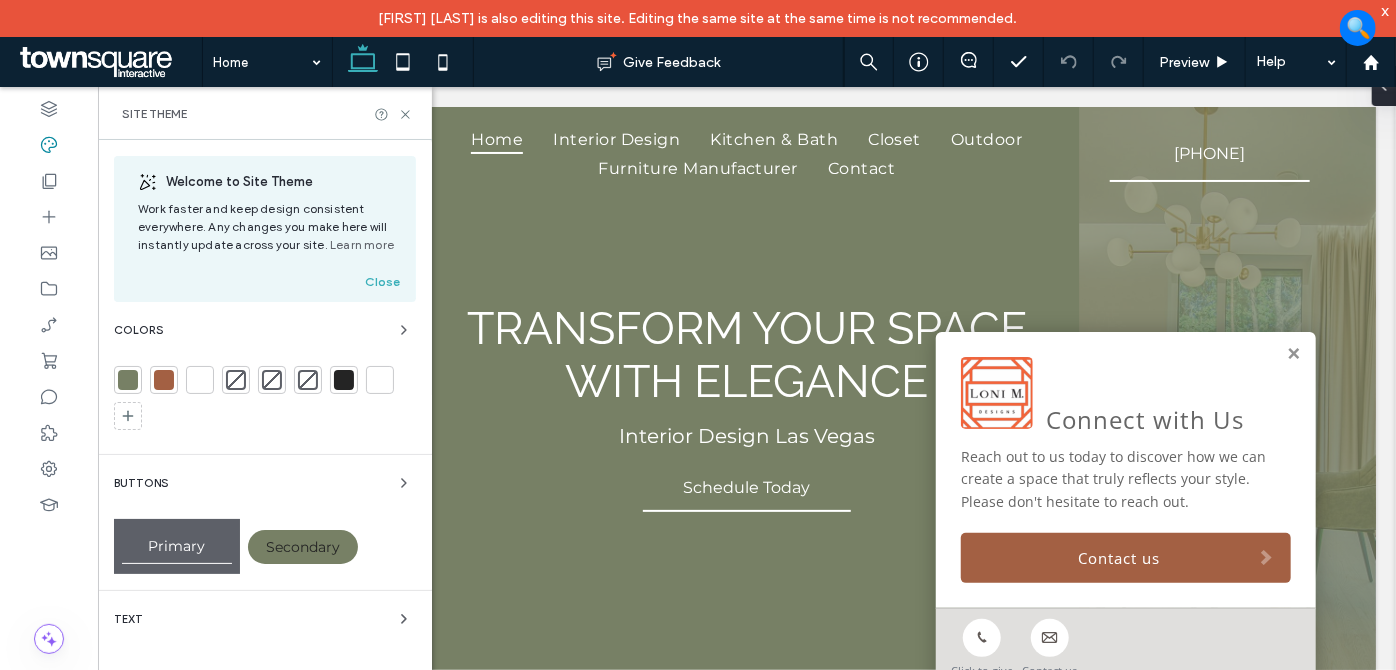click at bounding box center (128, 380) 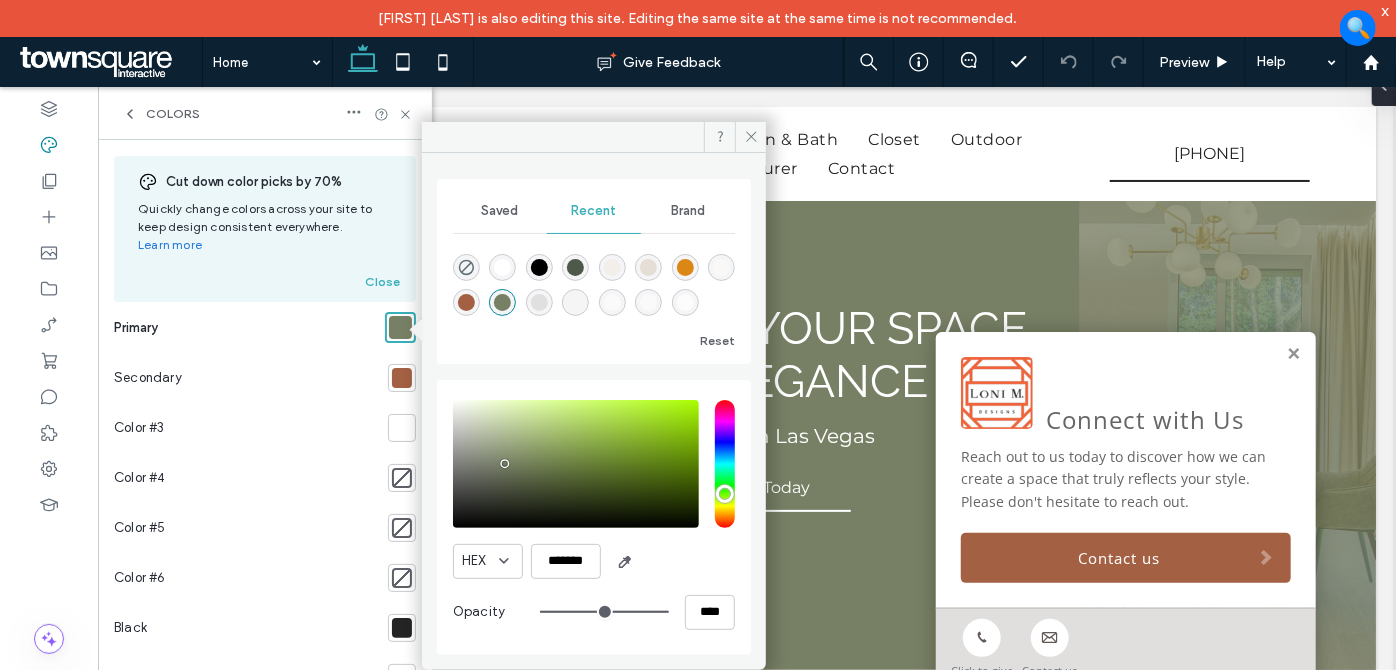 scroll, scrollTop: 90, scrollLeft: 0, axis: vertical 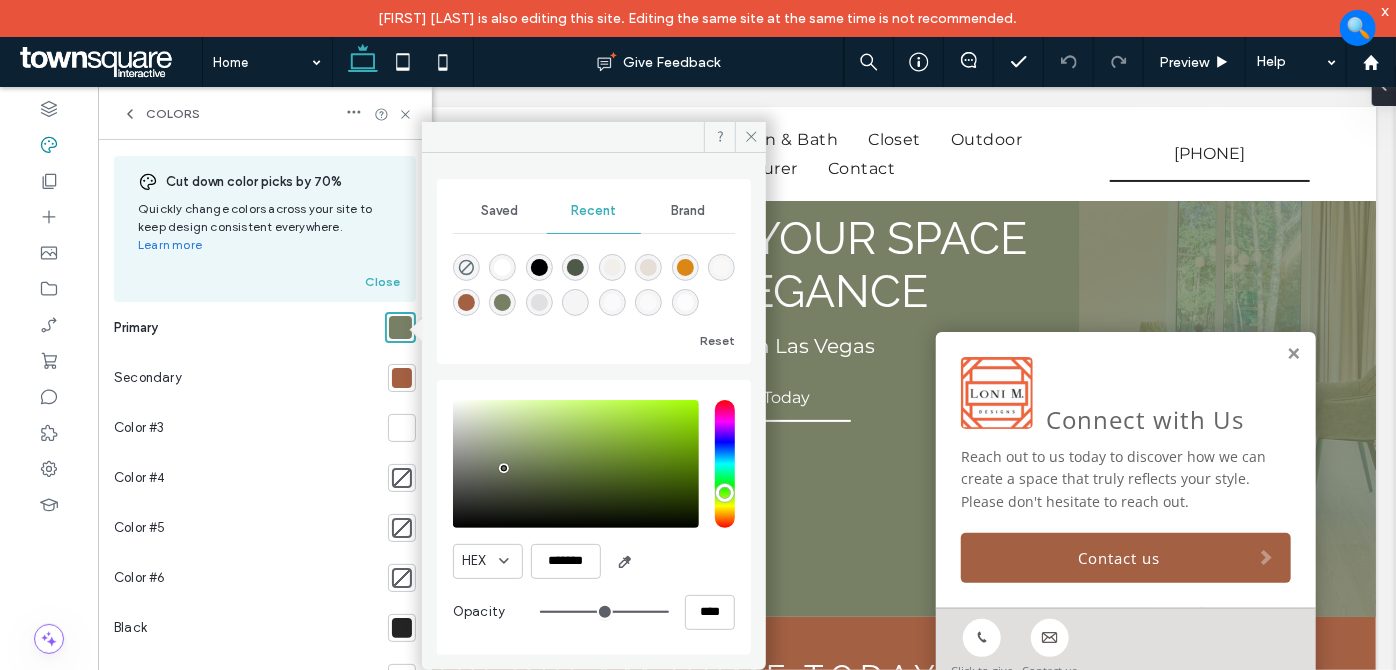 click at bounding box center (504, 468) 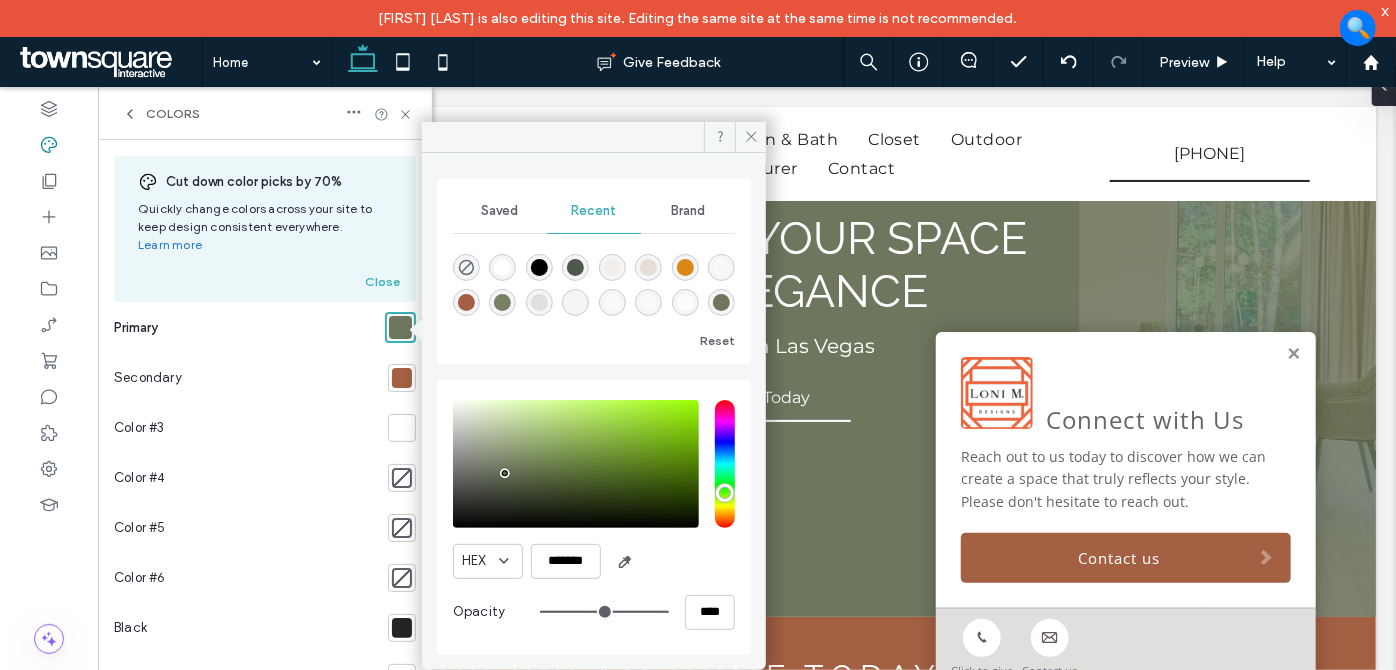 click at bounding box center (505, 473) 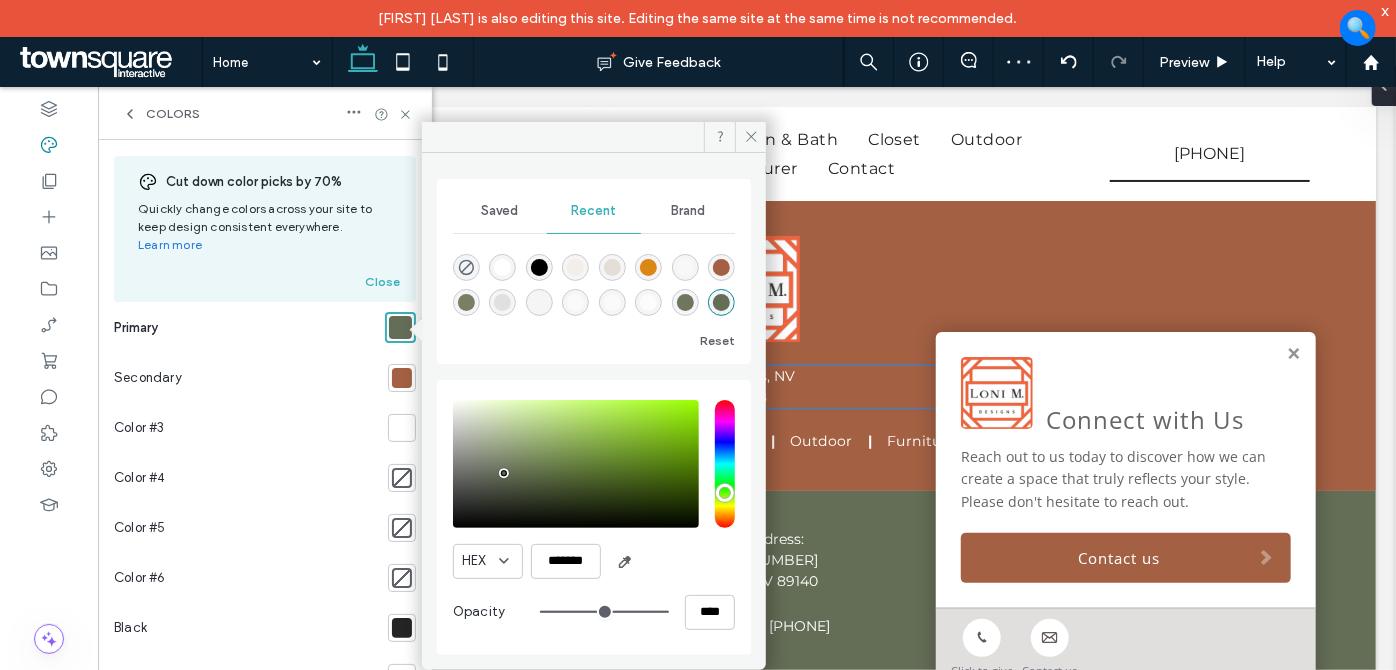 scroll, scrollTop: 3483, scrollLeft: 0, axis: vertical 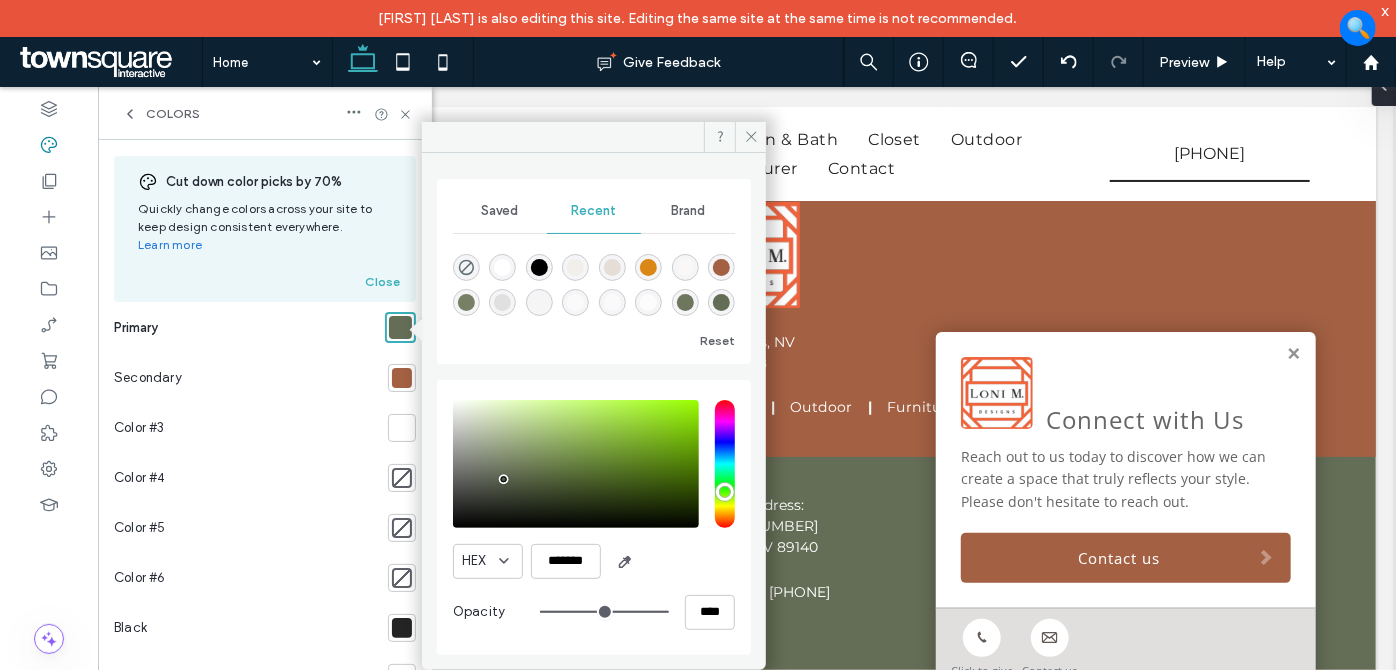 click at bounding box center (504, 479) 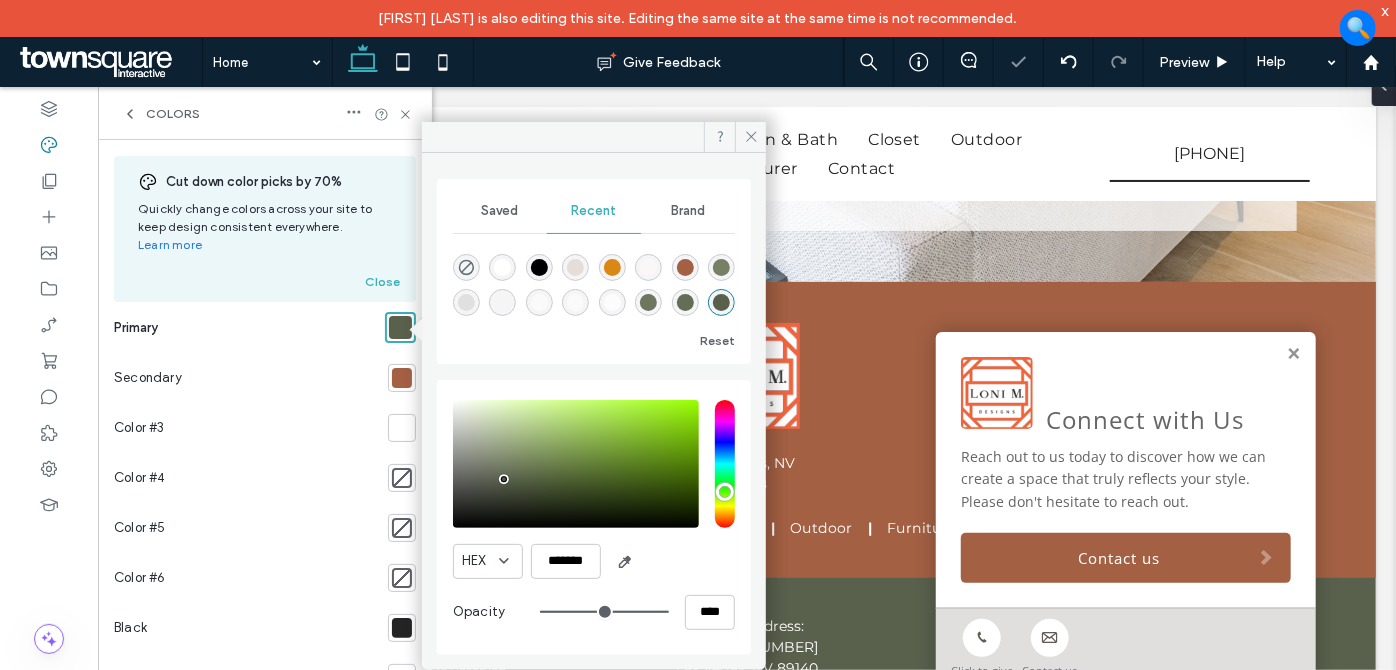 scroll, scrollTop: 3392, scrollLeft: 0, axis: vertical 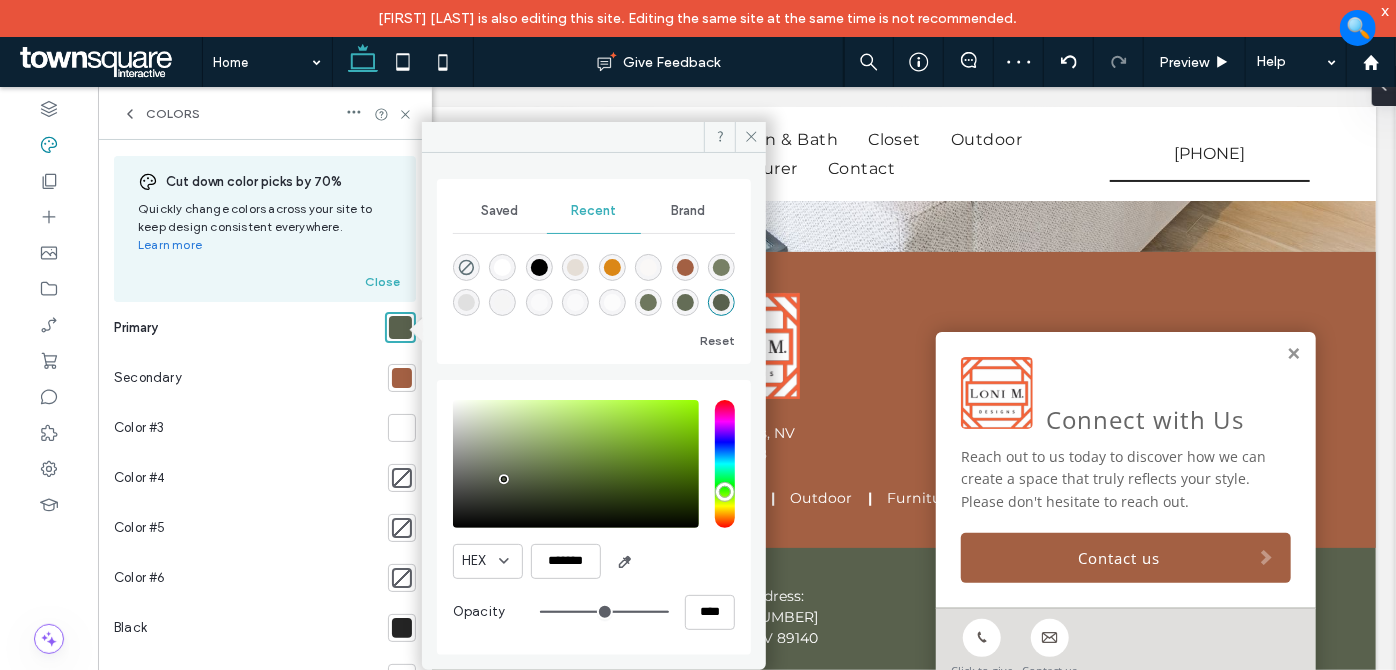 type on "*******" 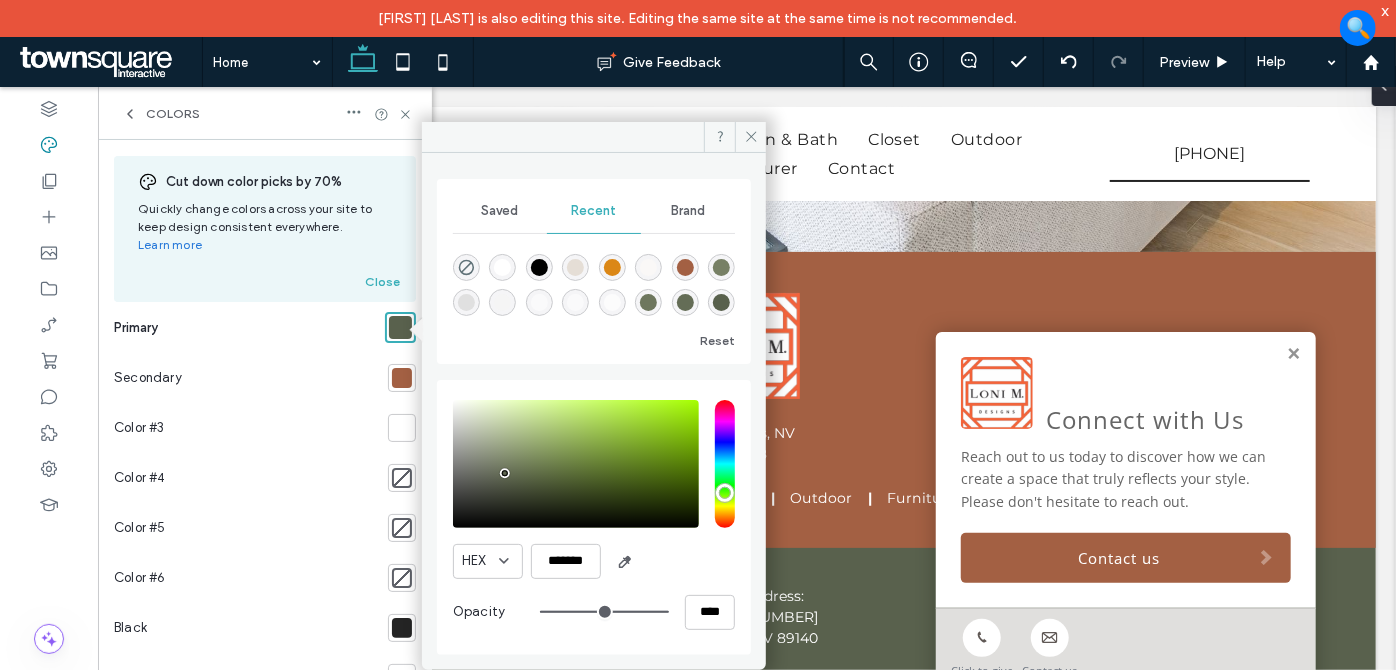 click at bounding box center [505, 473] 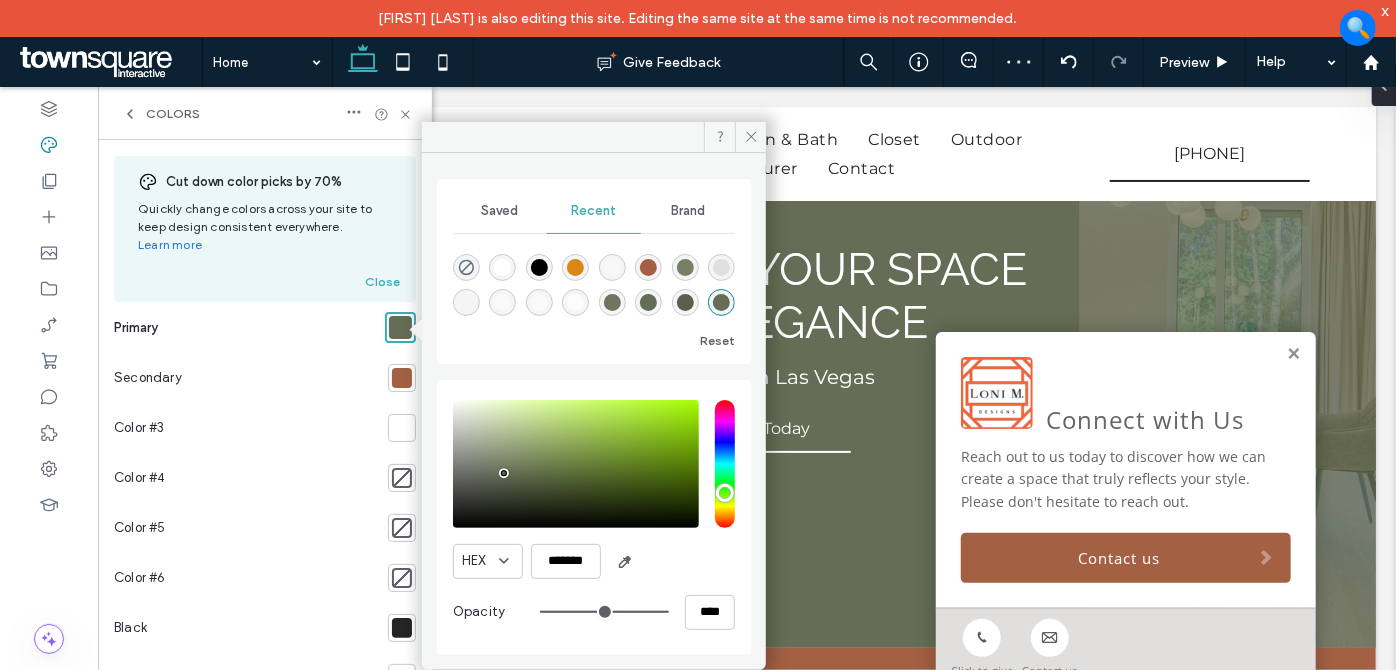 scroll, scrollTop: 0, scrollLeft: 0, axis: both 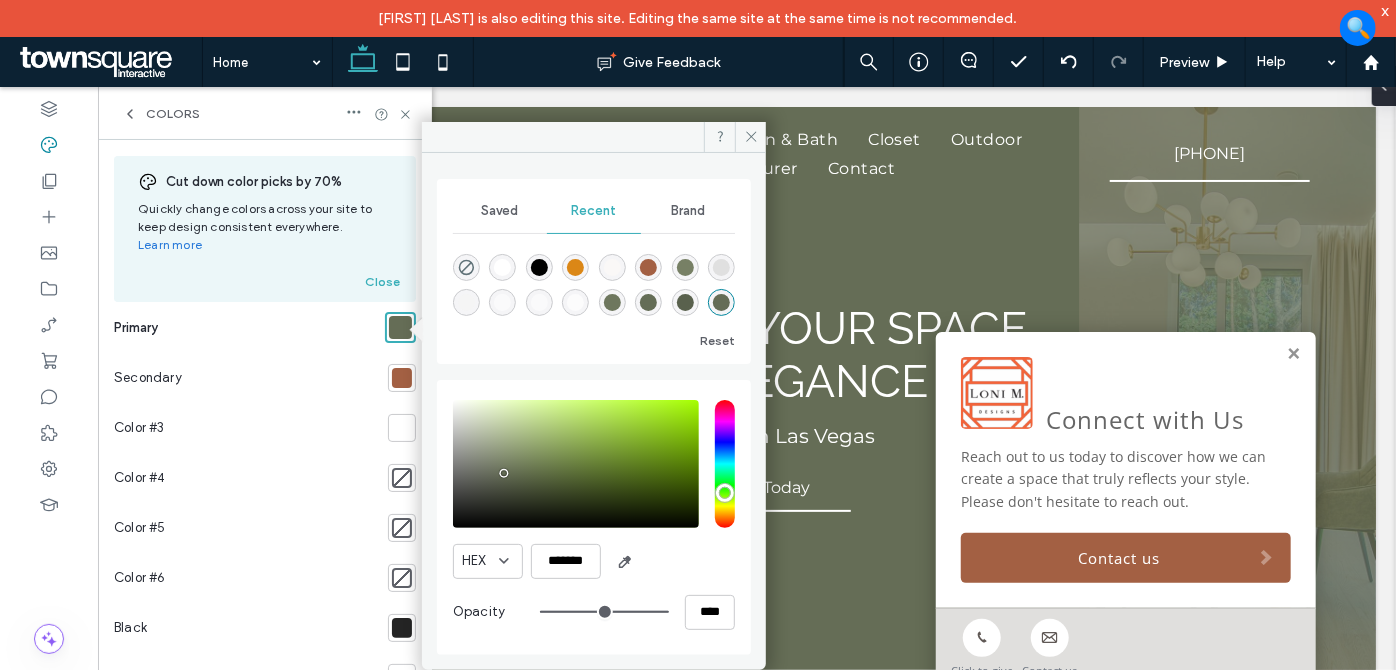 click at bounding box center (108, 62) 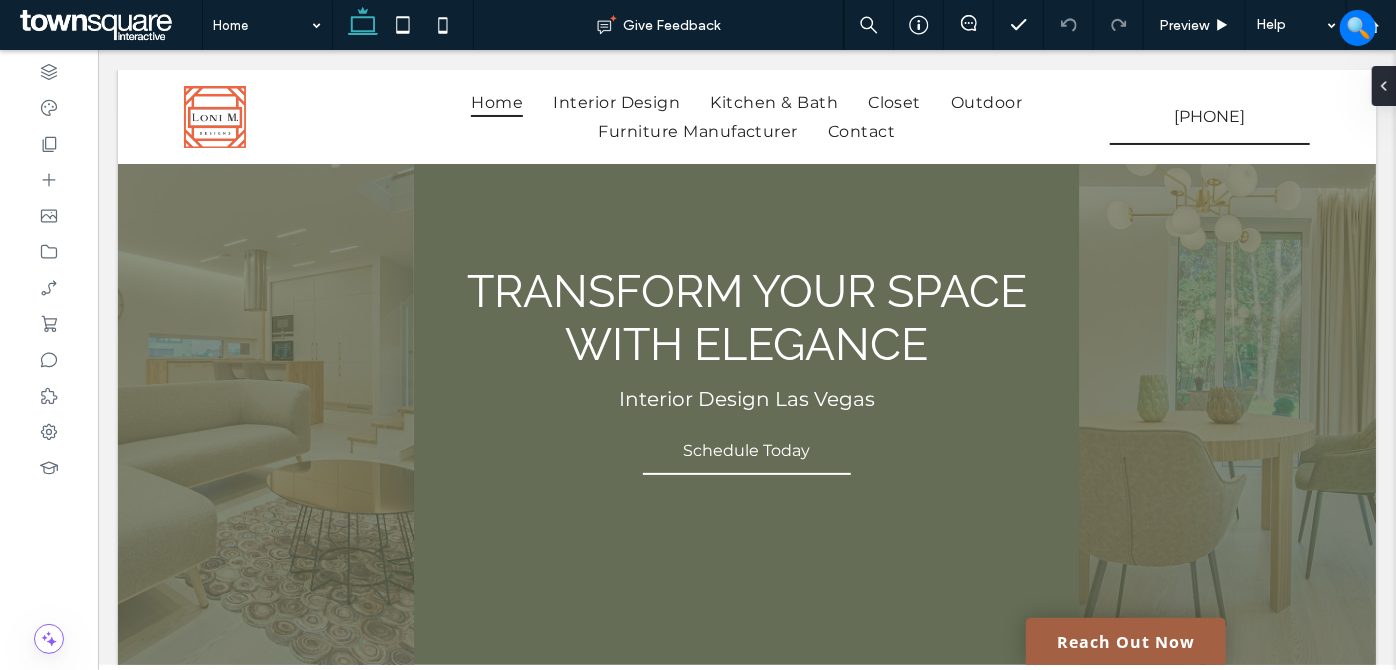 scroll, scrollTop: 2090, scrollLeft: 0, axis: vertical 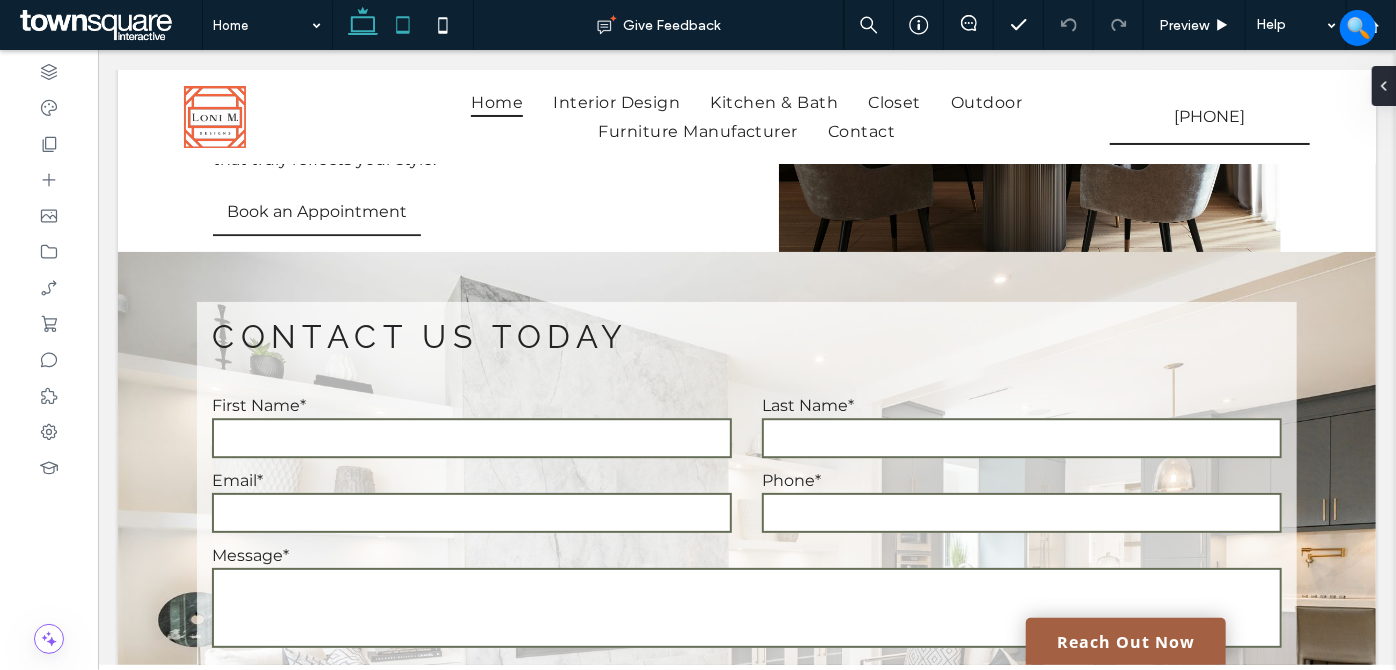 click 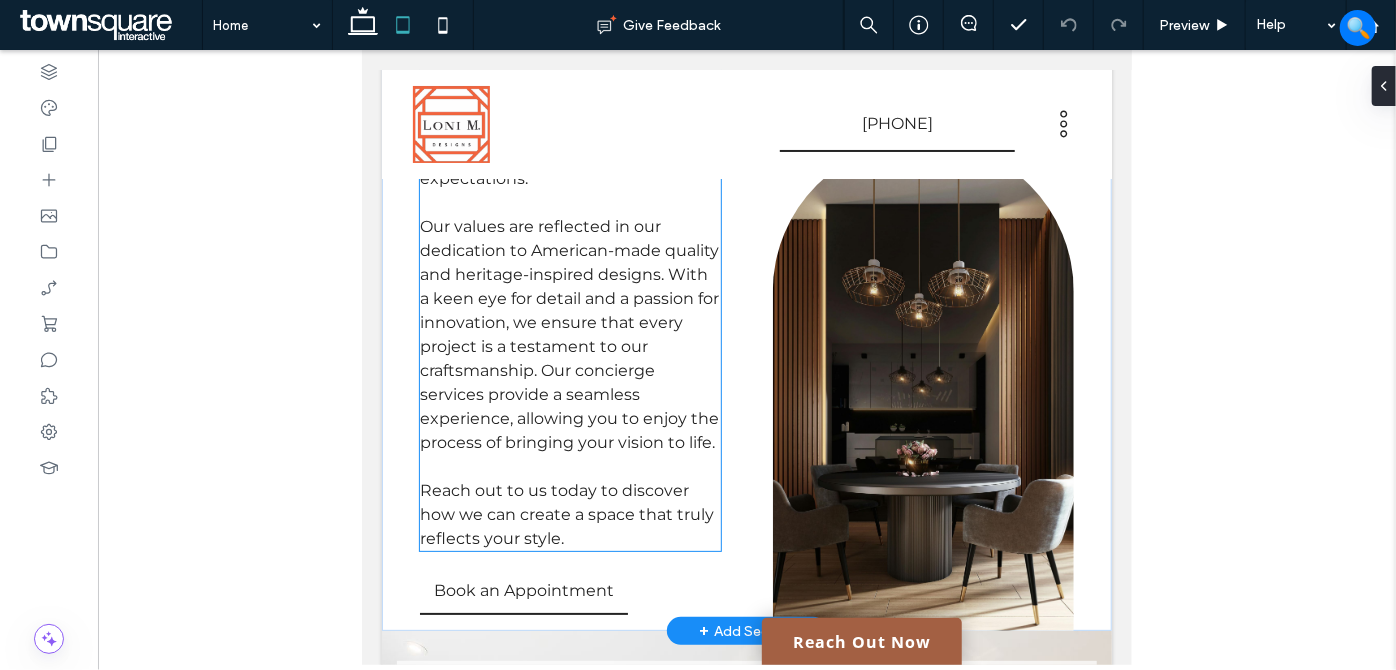 scroll, scrollTop: 3711, scrollLeft: 0, axis: vertical 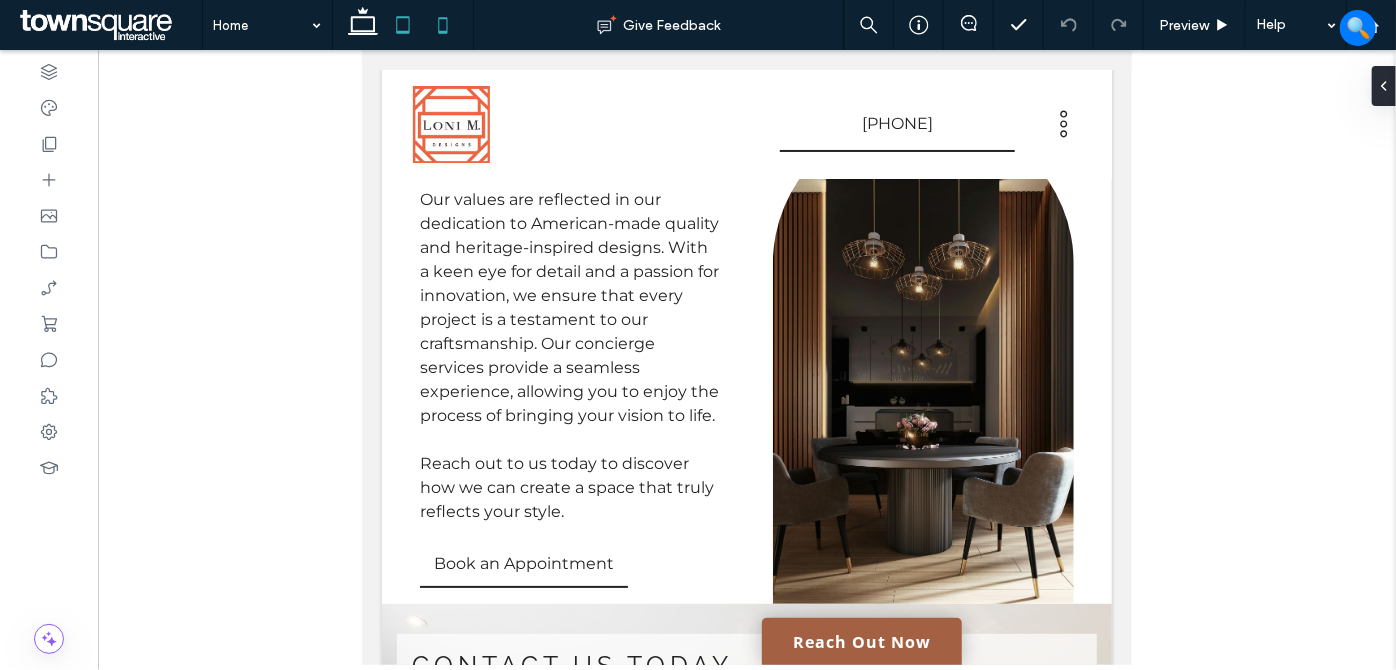 click 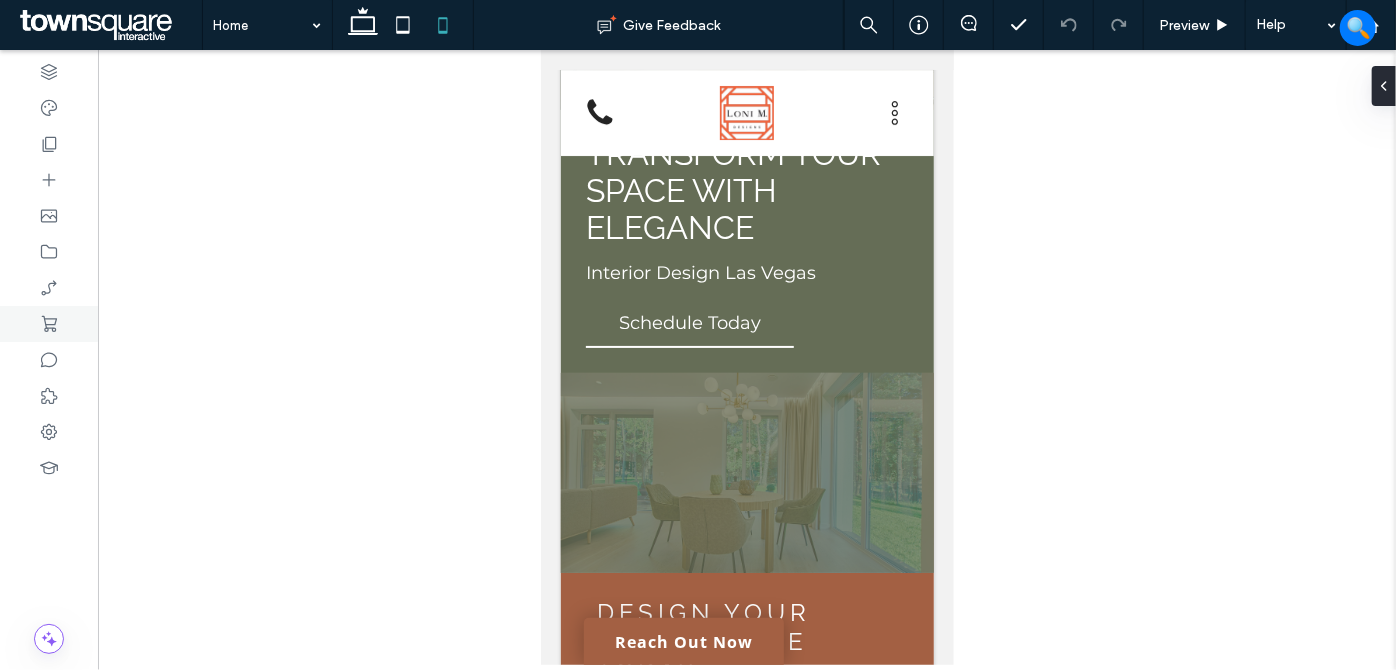 scroll, scrollTop: 90, scrollLeft: 0, axis: vertical 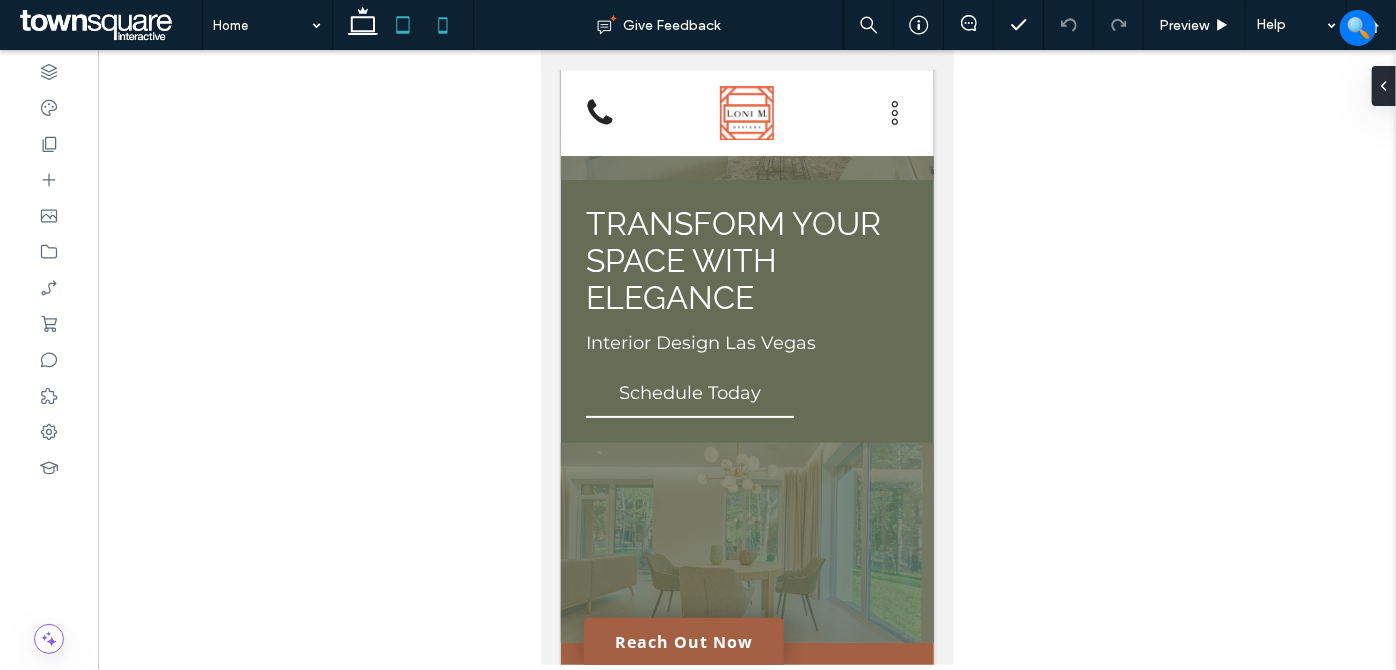 click 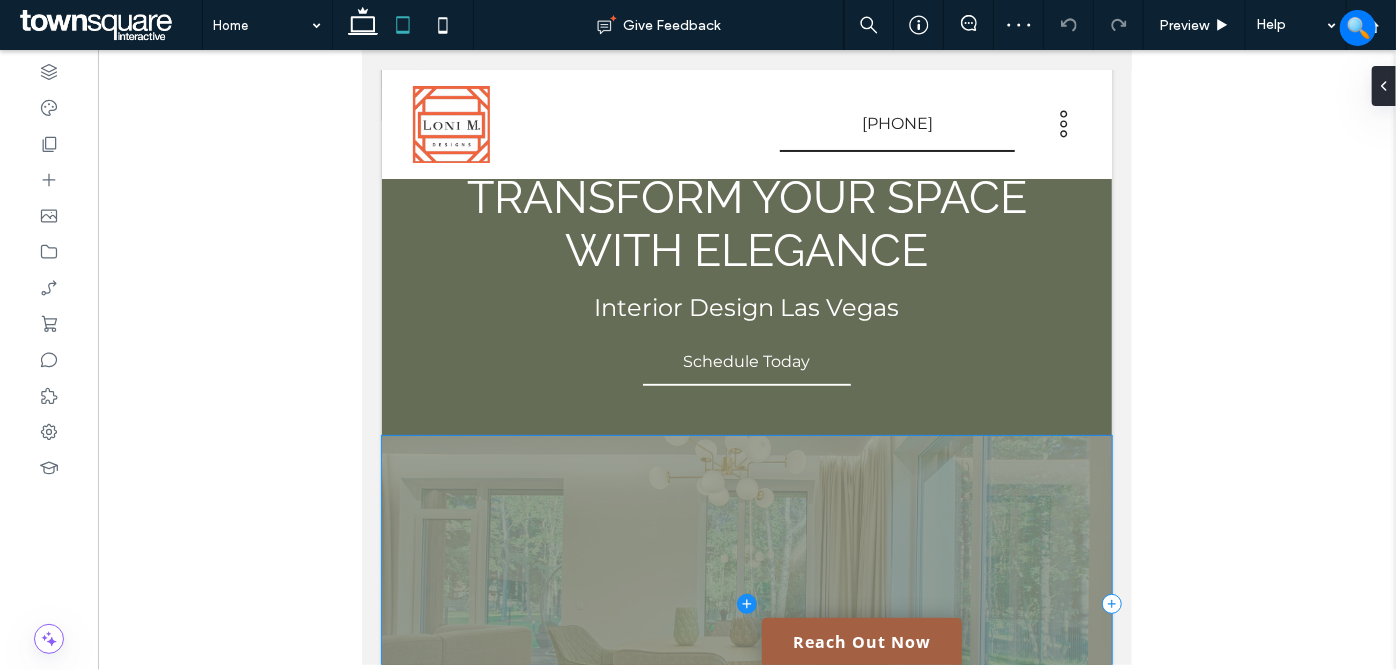 scroll, scrollTop: 272, scrollLeft: 0, axis: vertical 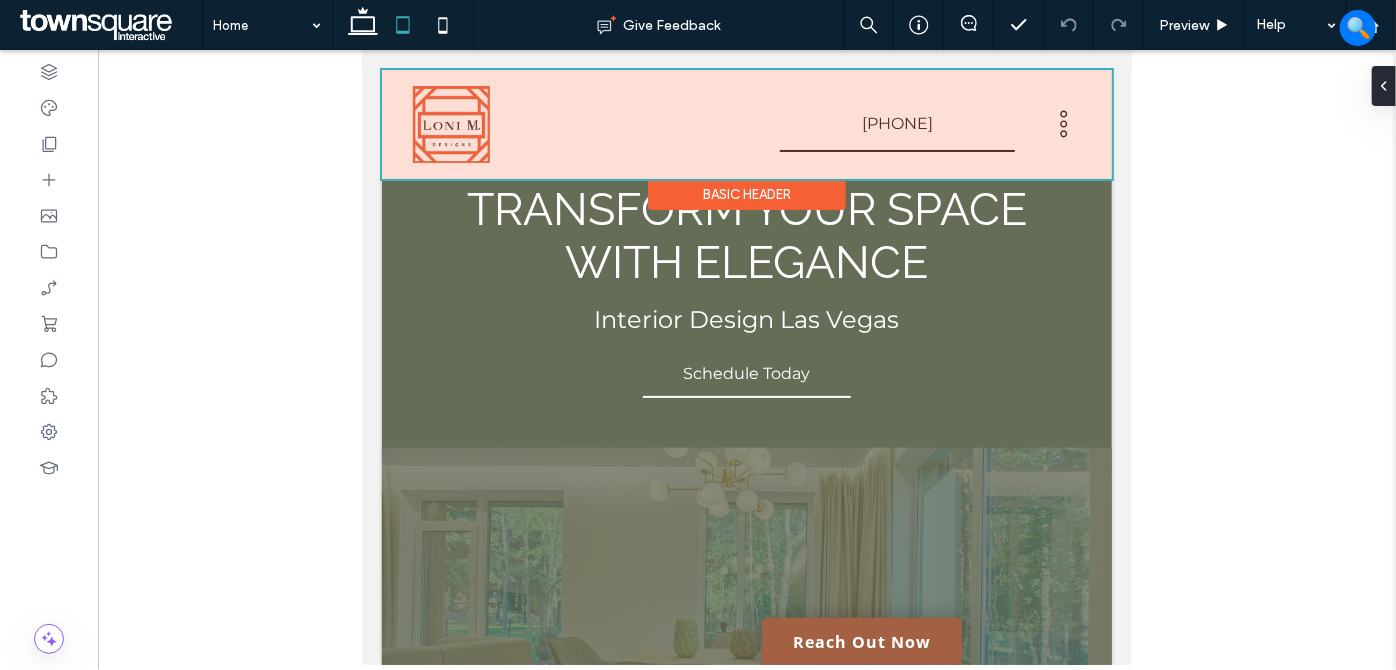 click at bounding box center [746, 123] 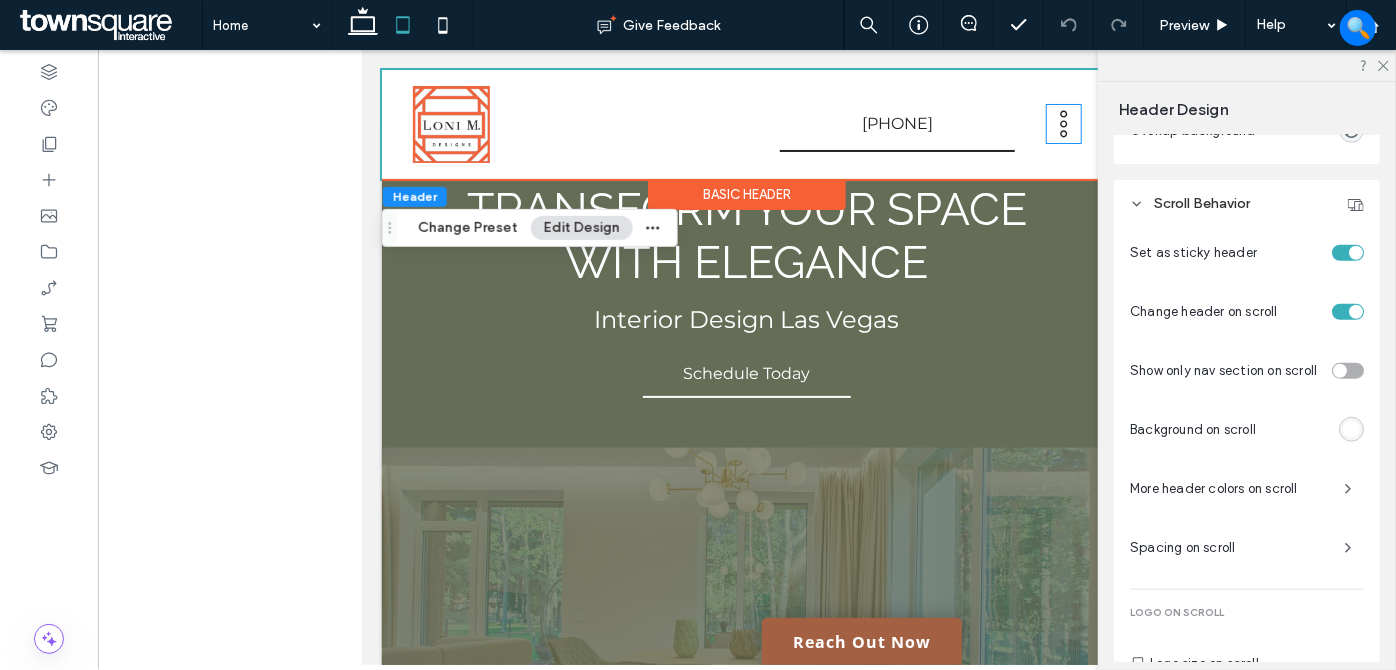 scroll, scrollTop: 912, scrollLeft: 0, axis: vertical 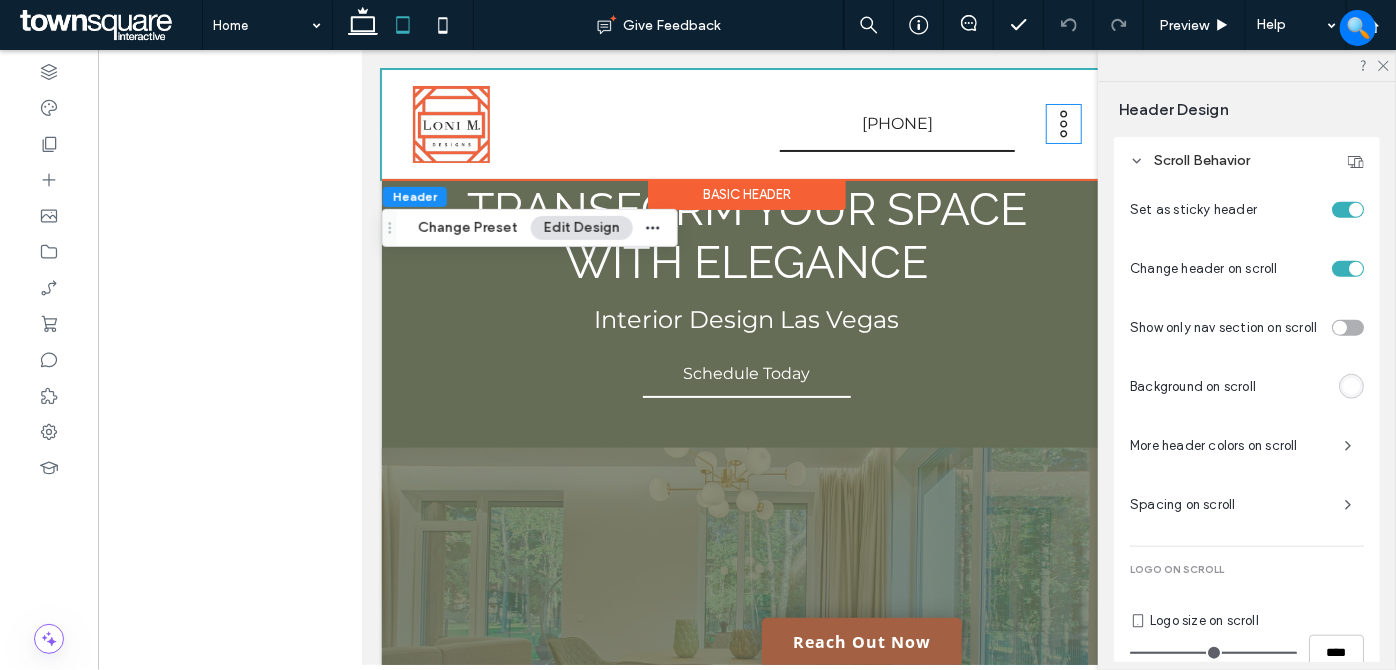 click 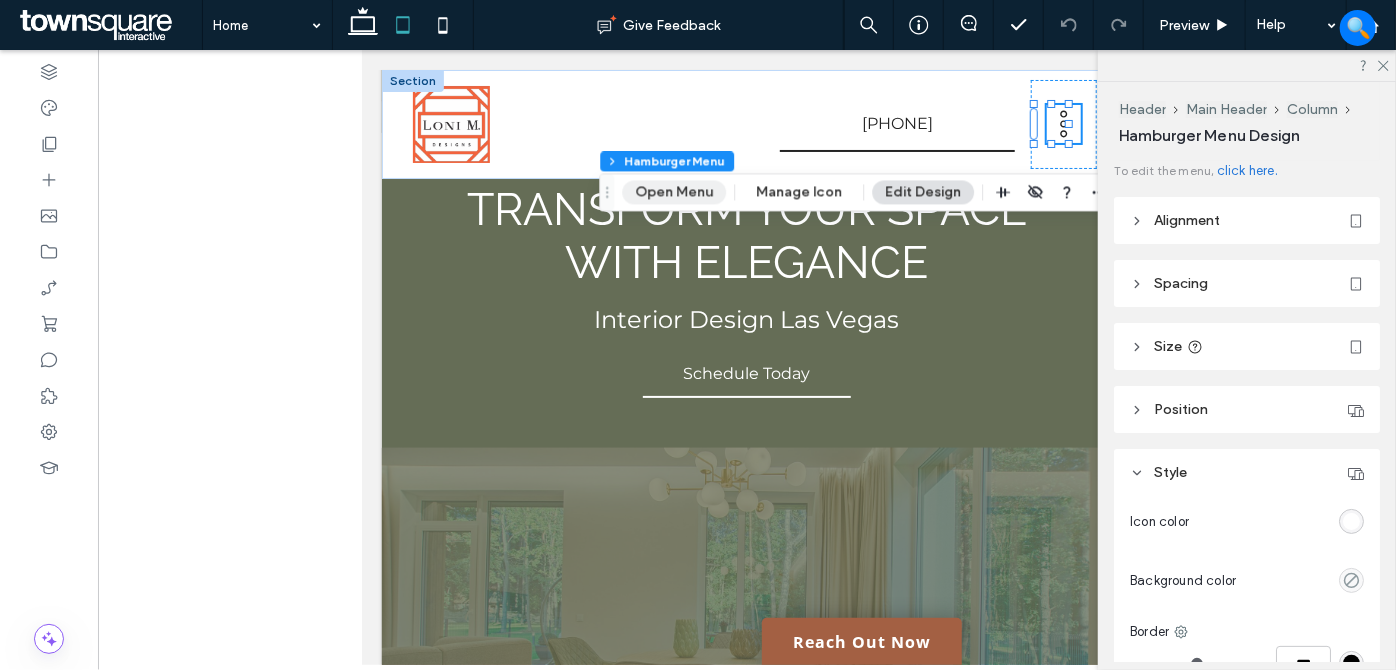 click on "Open Menu" at bounding box center [674, 192] 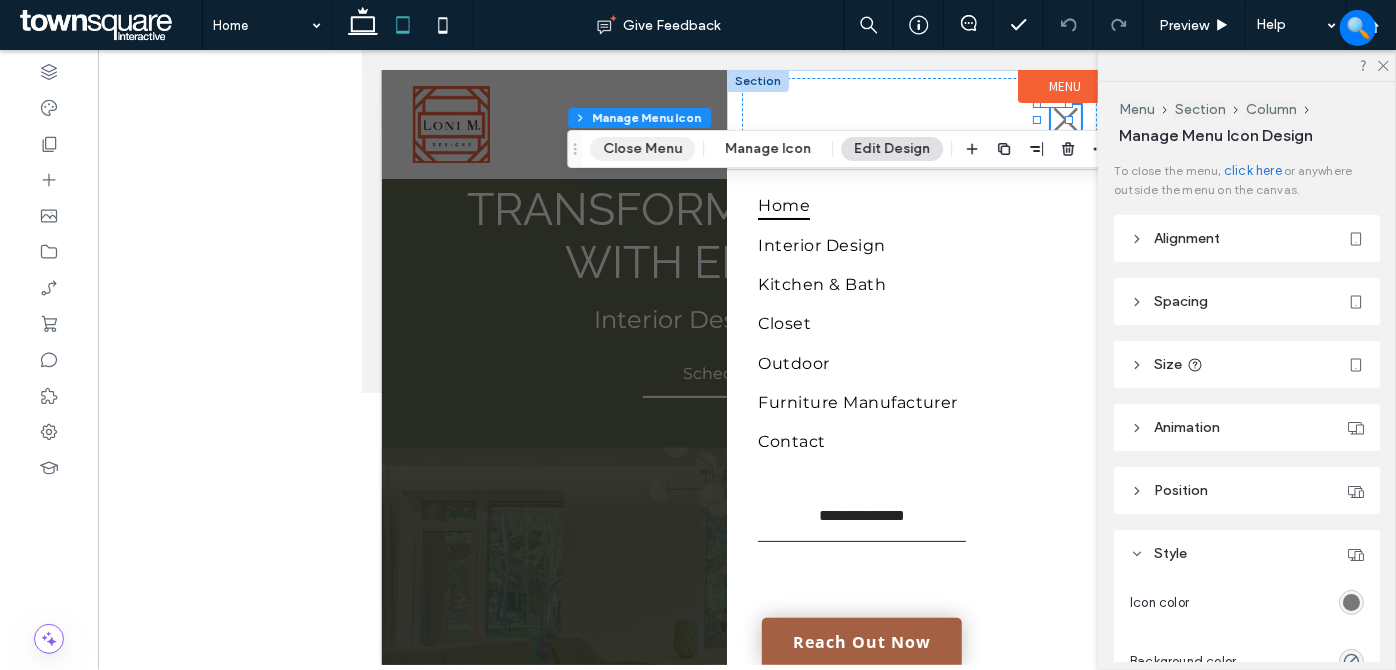 drag, startPoint x: 655, startPoint y: 148, endPoint x: 313, endPoint y: 120, distance: 343.1443 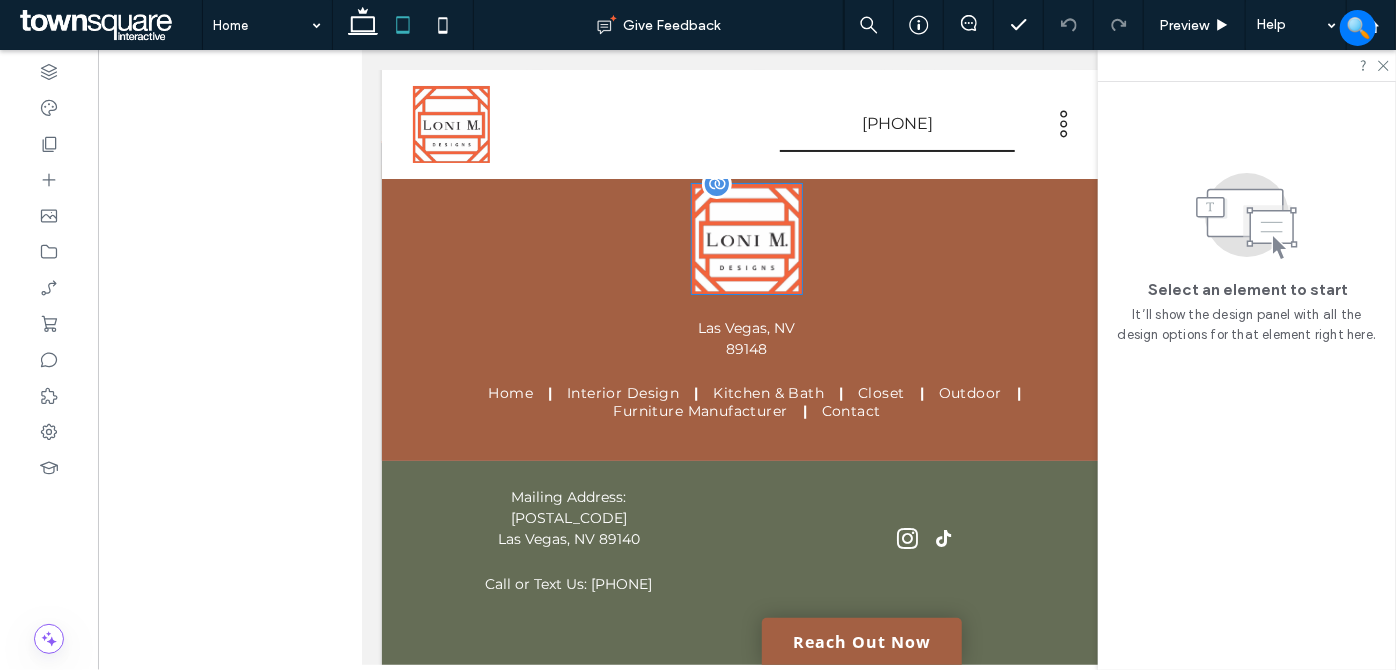 scroll, scrollTop: 4973, scrollLeft: 0, axis: vertical 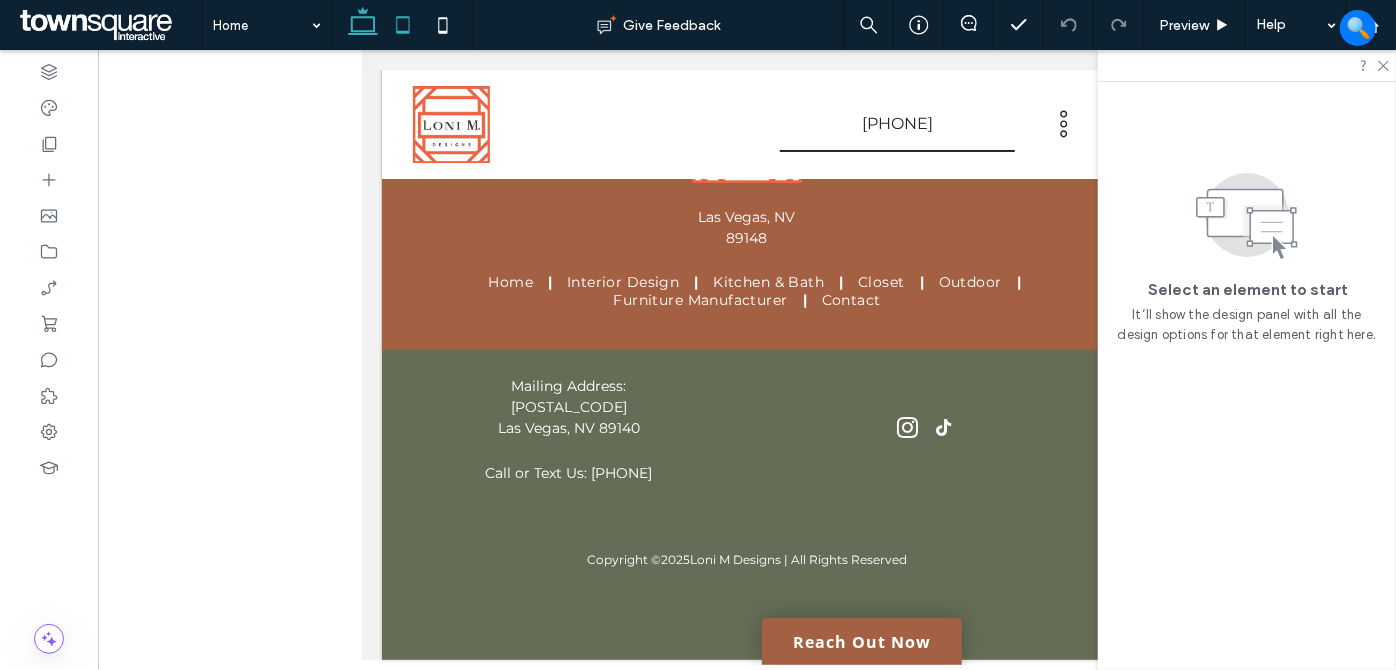 drag, startPoint x: 356, startPoint y: 23, endPoint x: 469, endPoint y: 209, distance: 217.63501 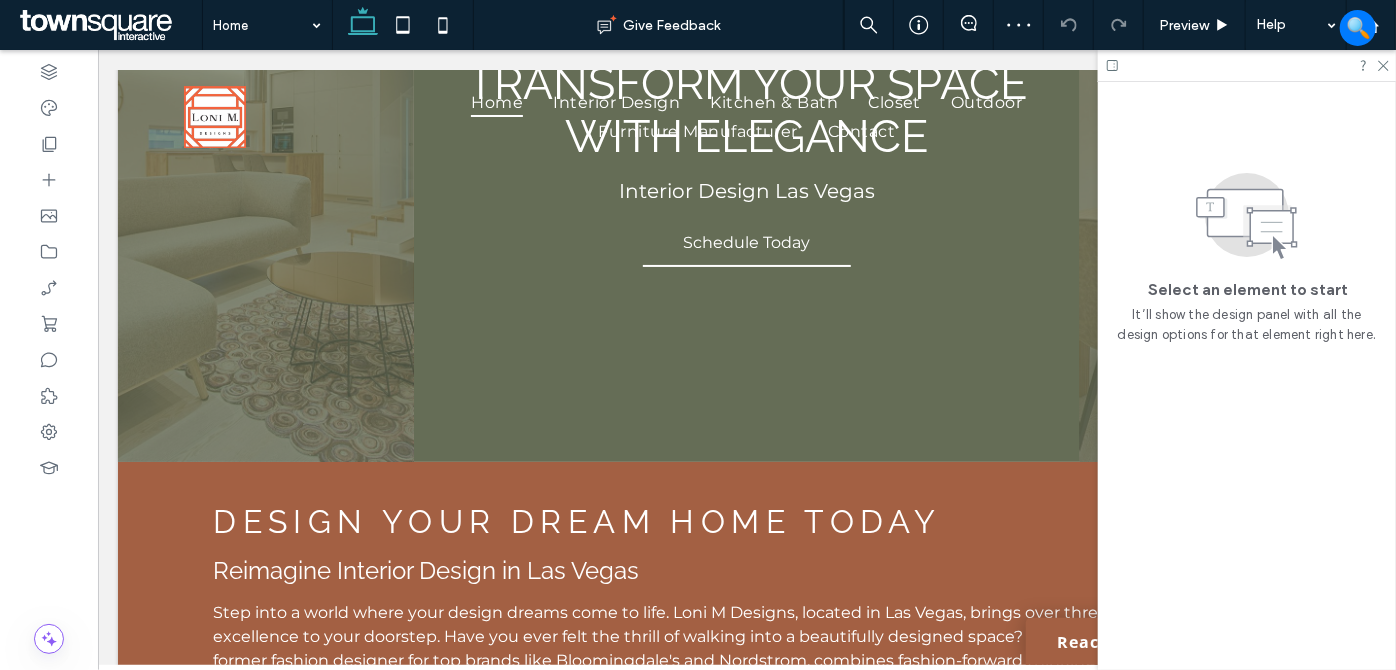 scroll, scrollTop: 0, scrollLeft: 0, axis: both 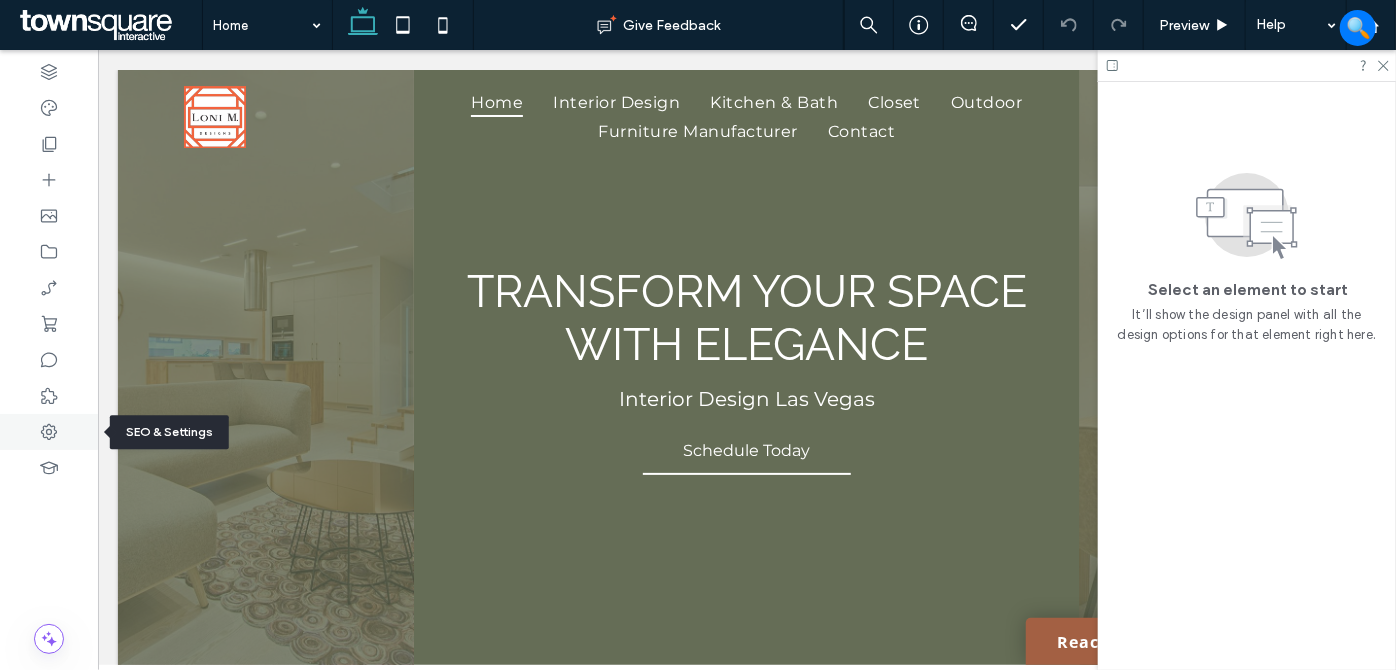 drag, startPoint x: 47, startPoint y: 433, endPoint x: 61, endPoint y: 439, distance: 15.231546 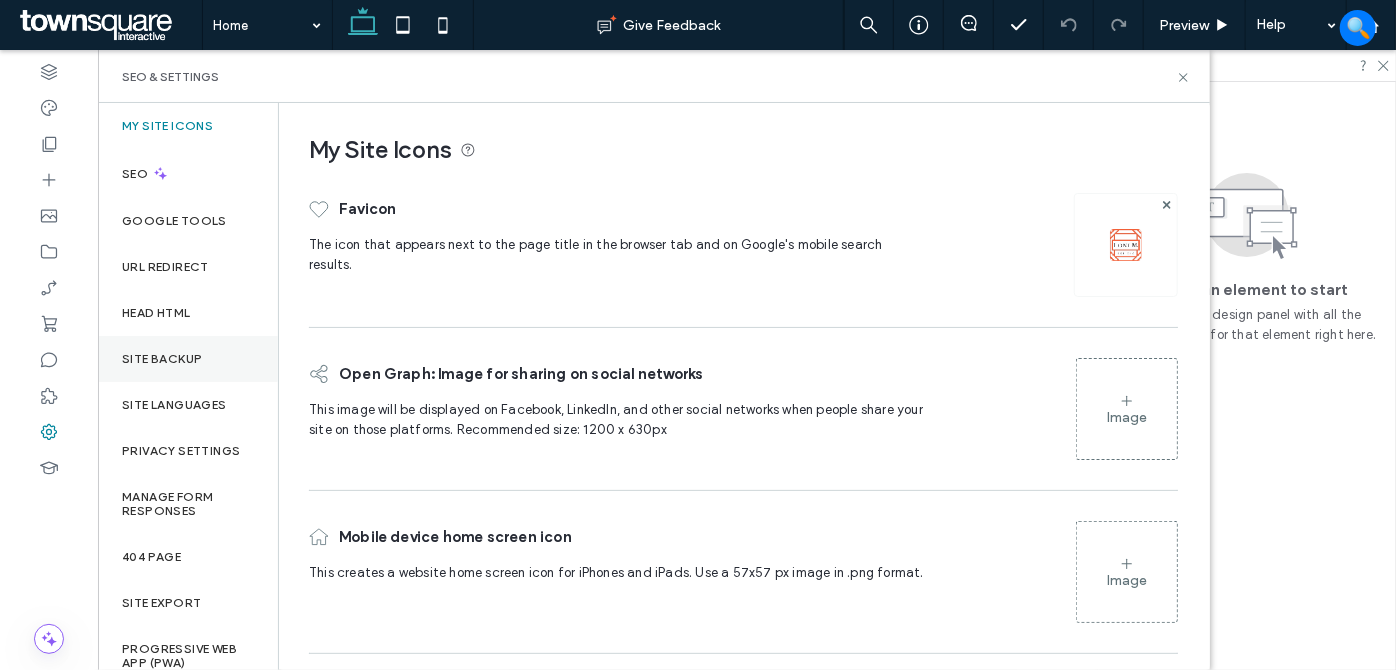 click on "Site Backup" at bounding box center (188, 359) 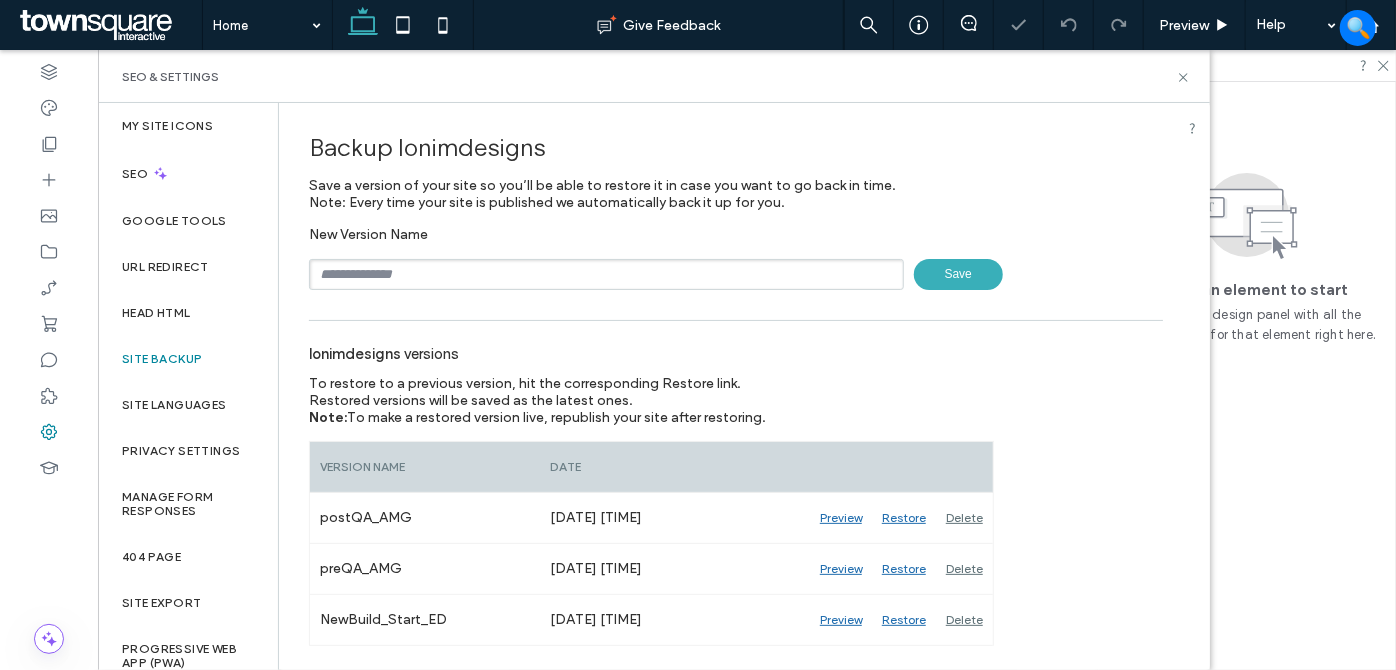click at bounding box center (606, 274) 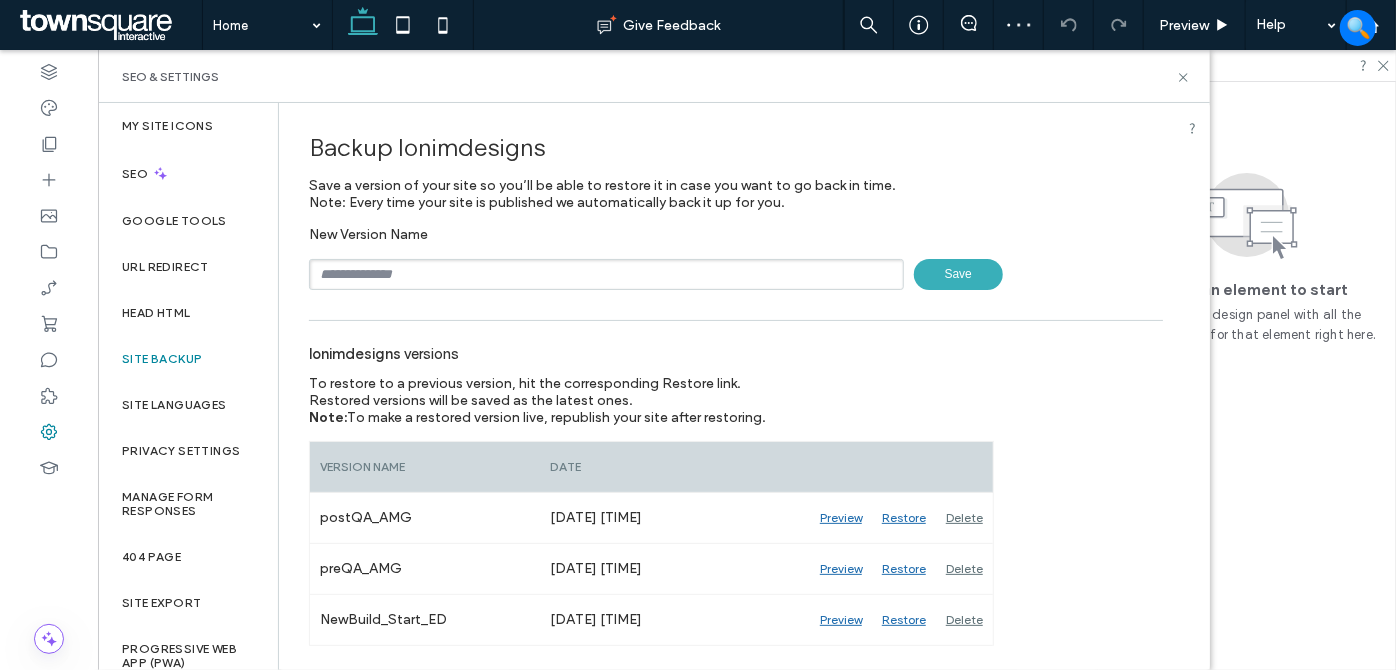 type on "**********" 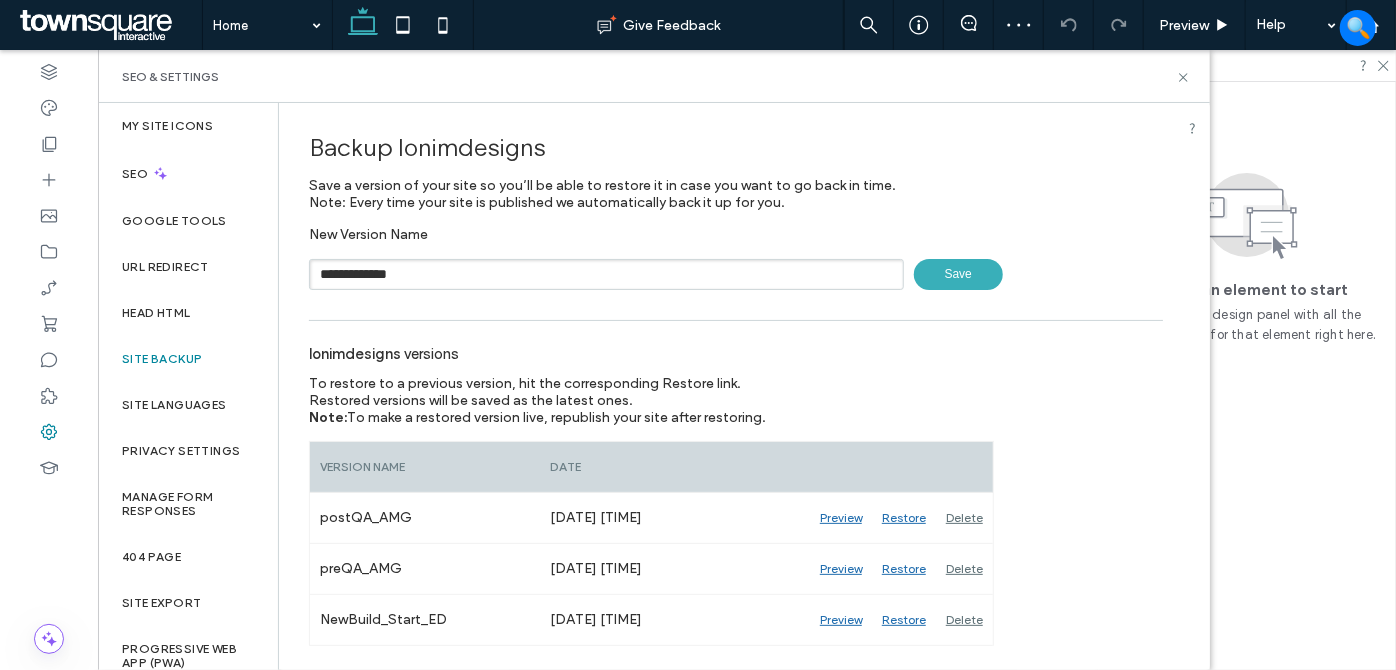drag, startPoint x: 966, startPoint y: 272, endPoint x: 1033, endPoint y: 237, distance: 75.591 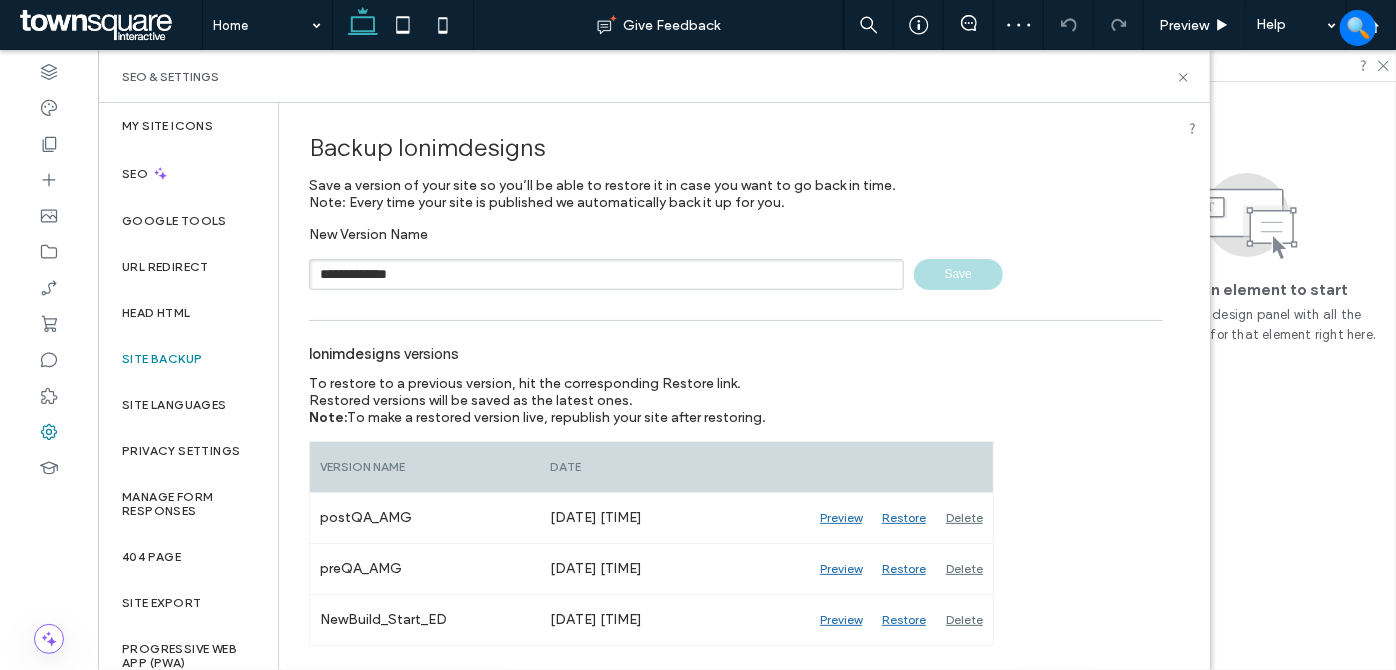 type 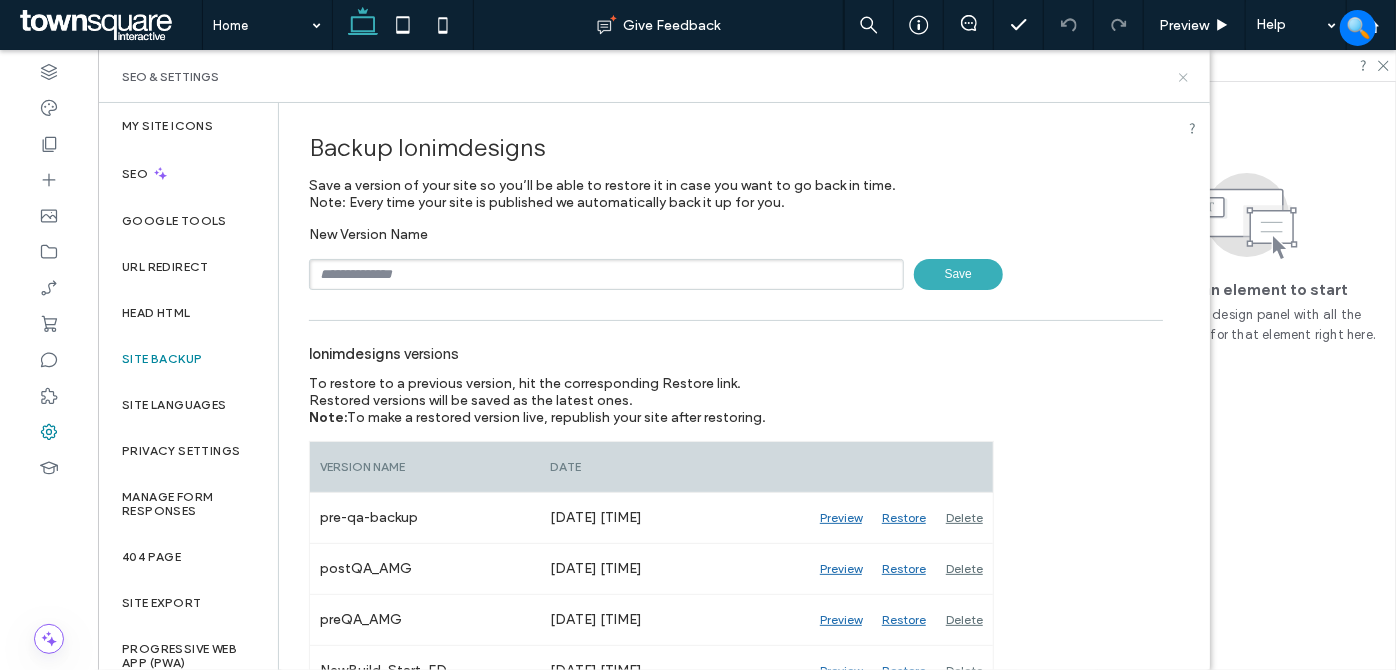 click 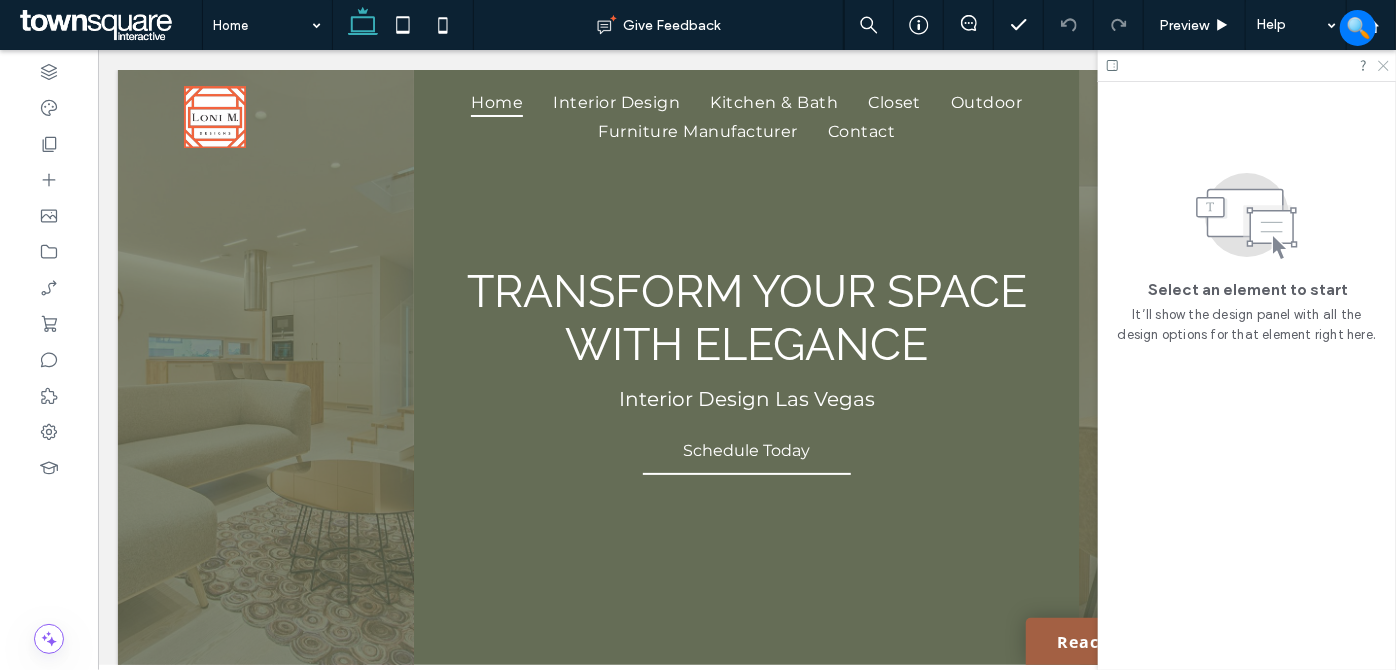 click 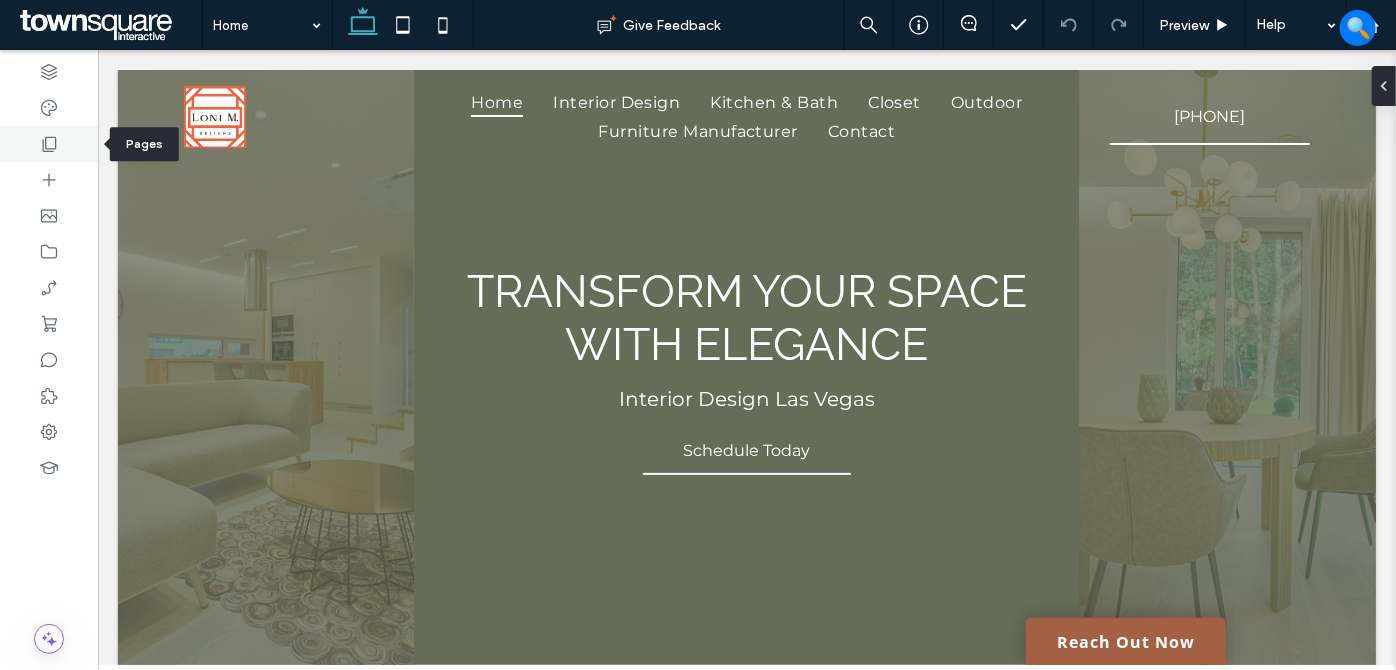 click 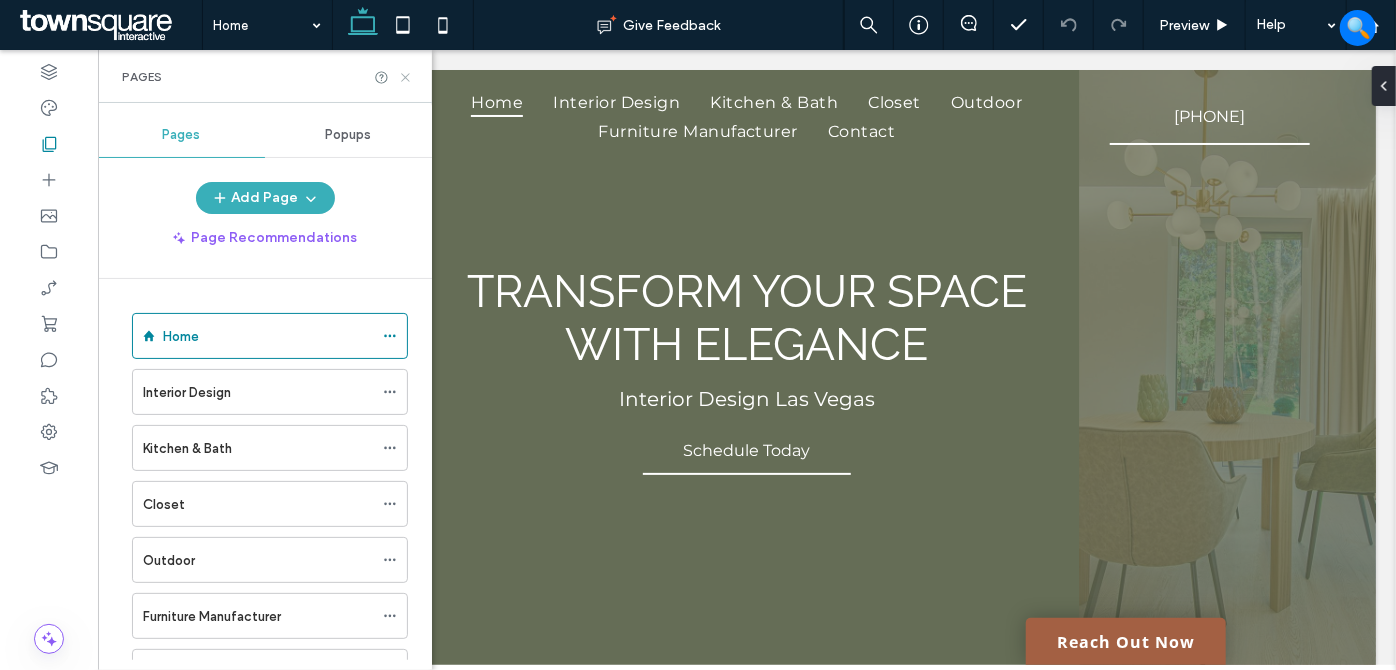 click 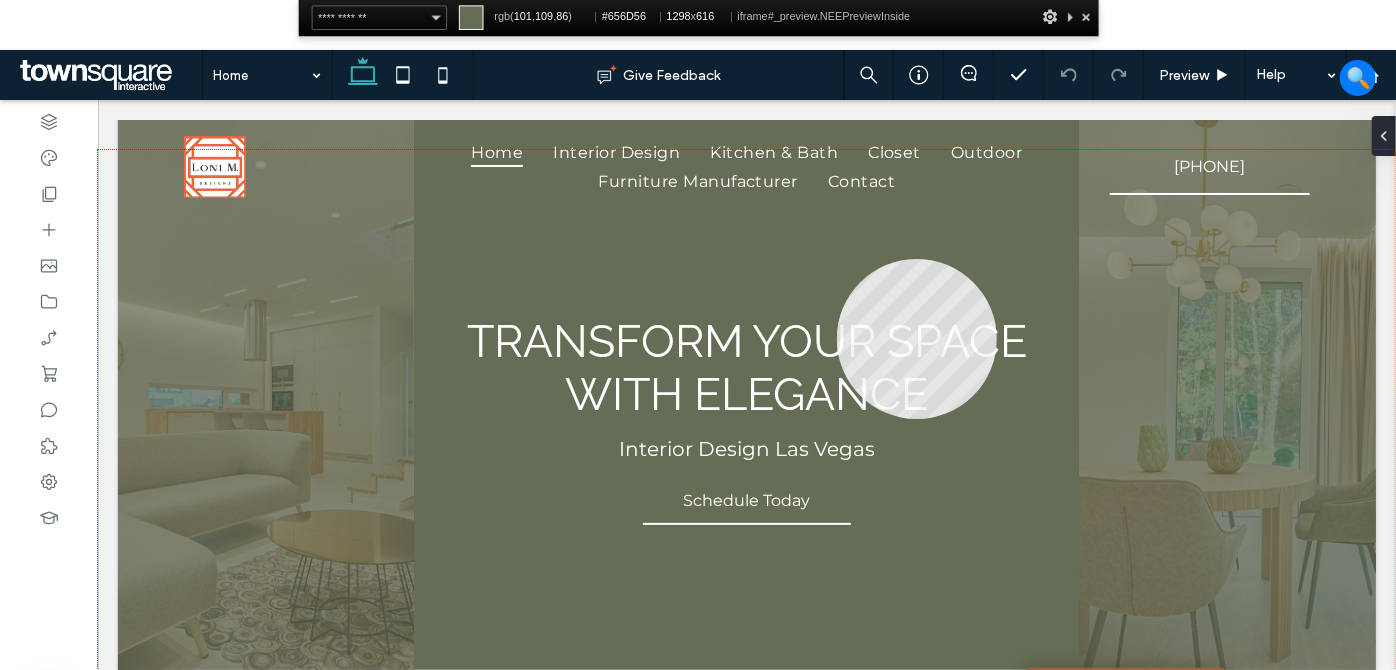 click at bounding box center [747, 458] 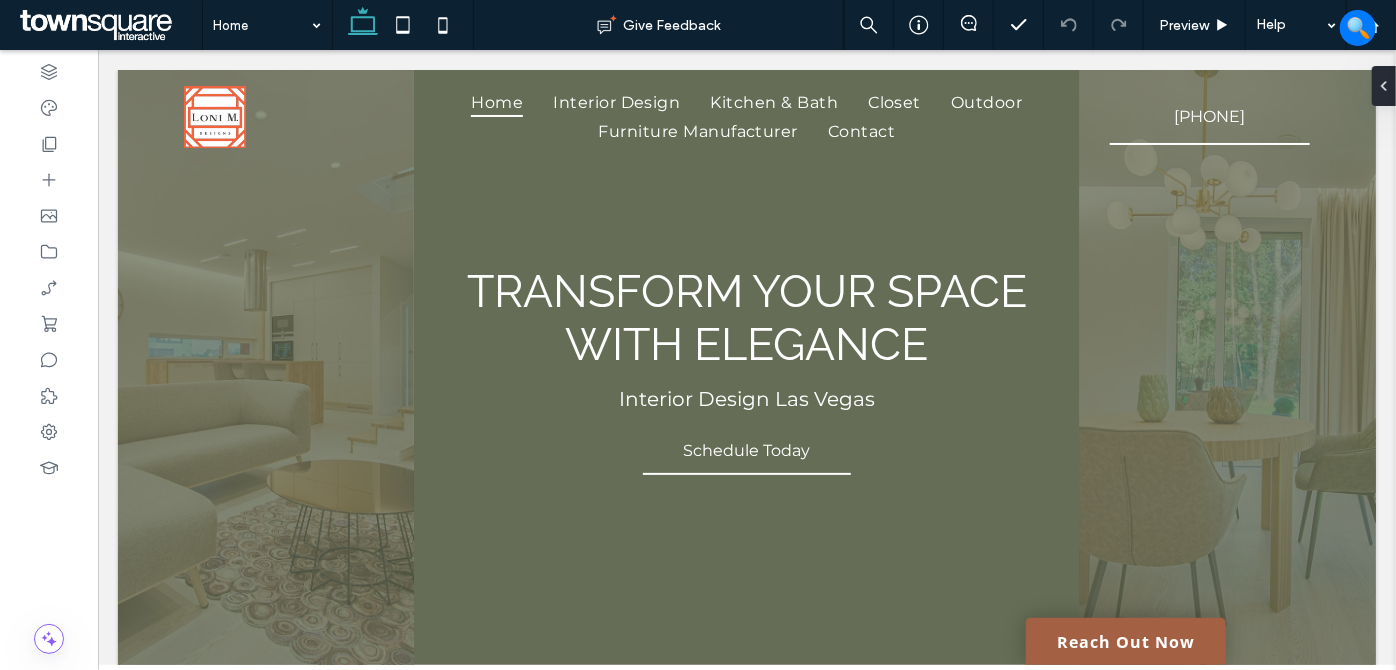click at bounding box center (108, 25) 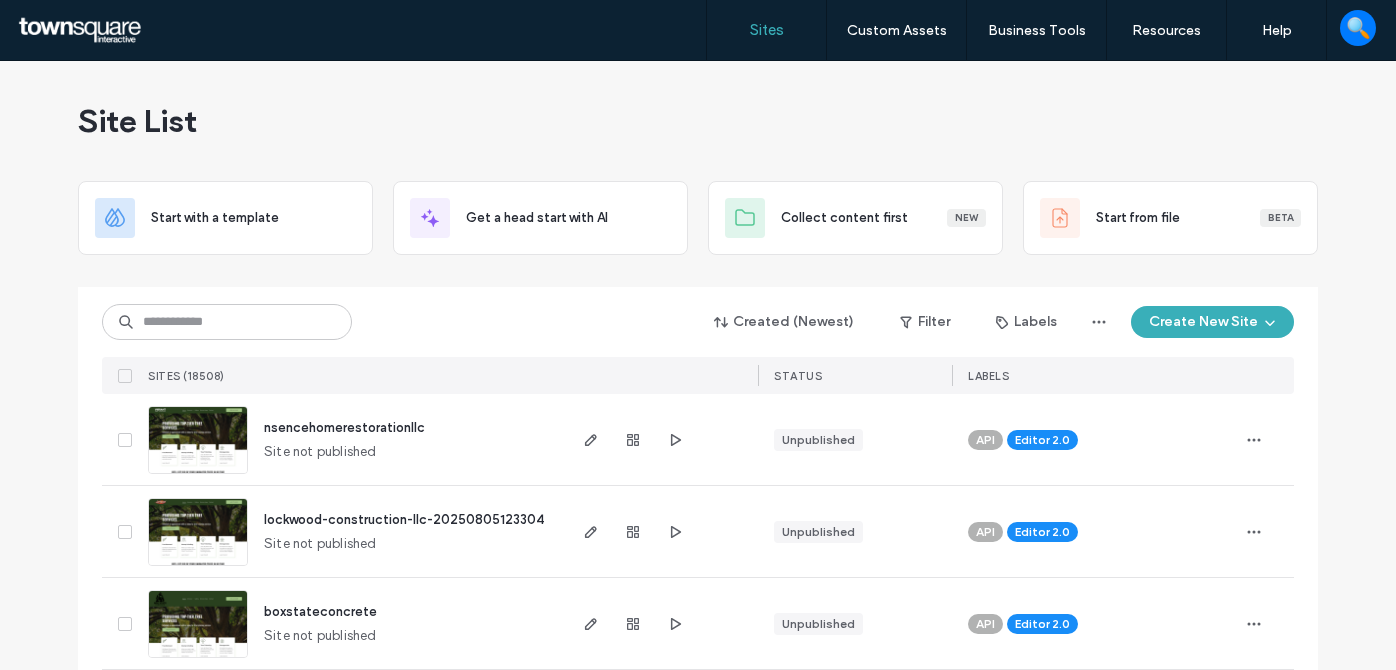 scroll, scrollTop: 0, scrollLeft: 0, axis: both 